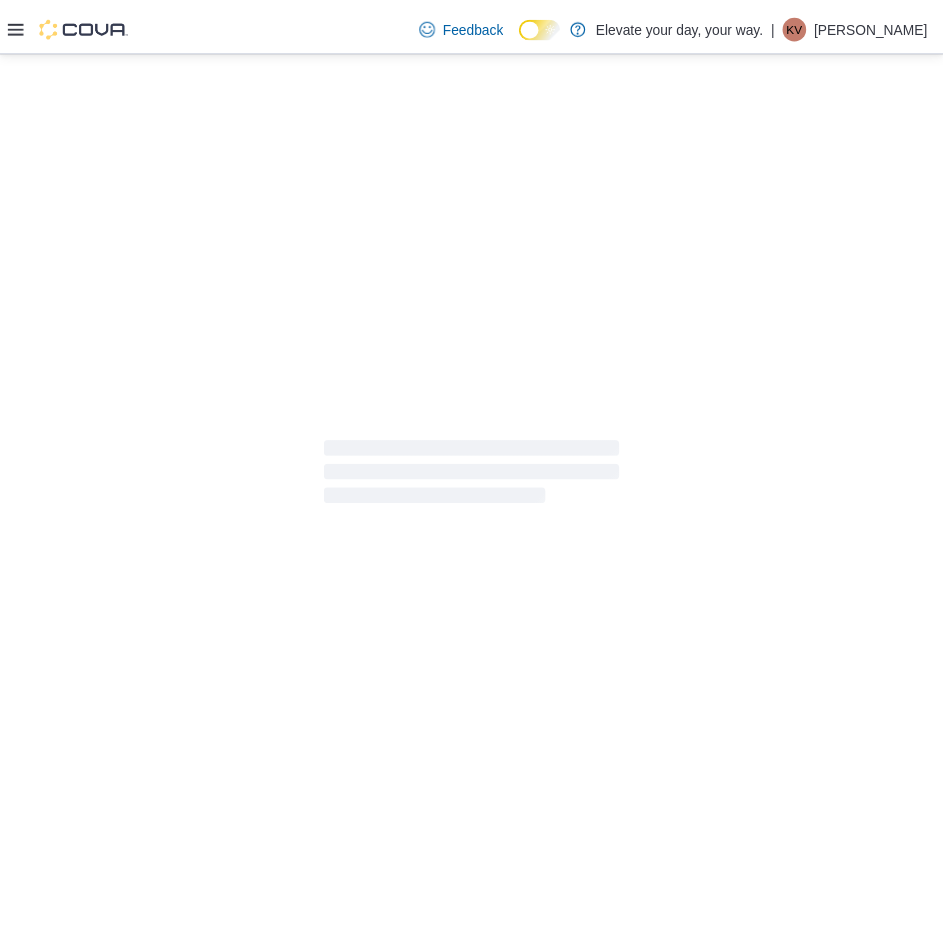 scroll, scrollTop: 0, scrollLeft: 0, axis: both 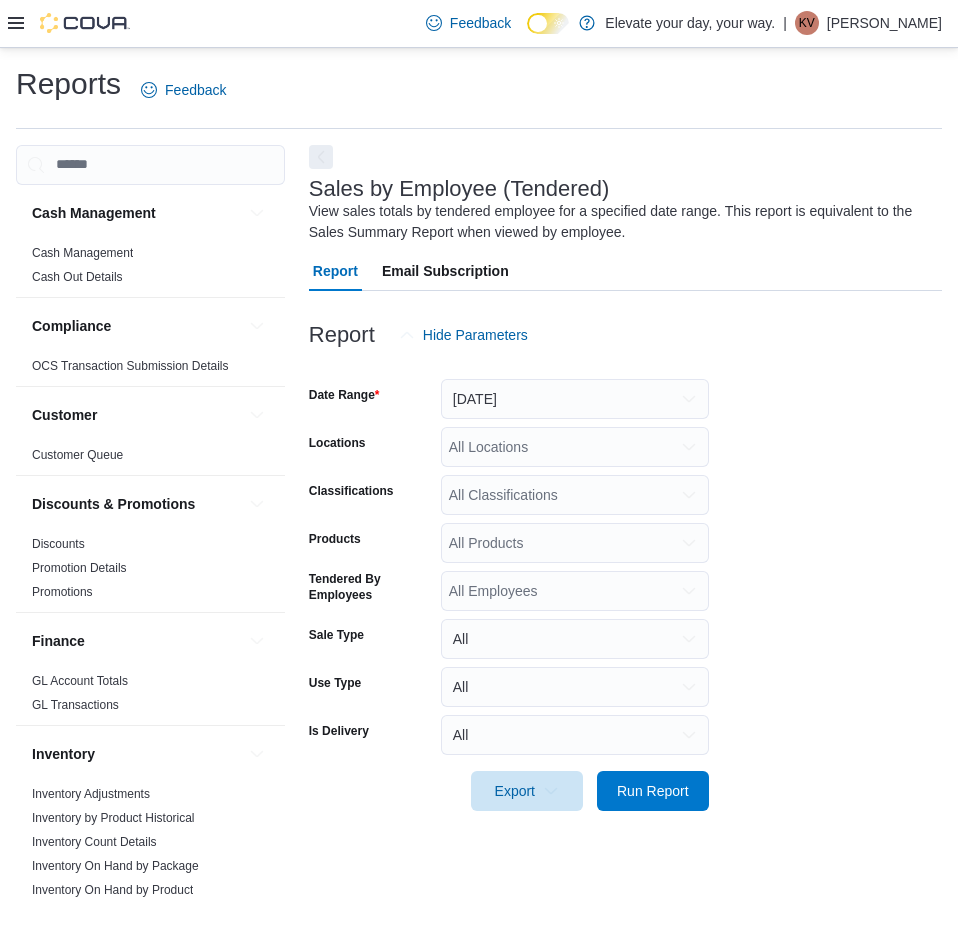 click 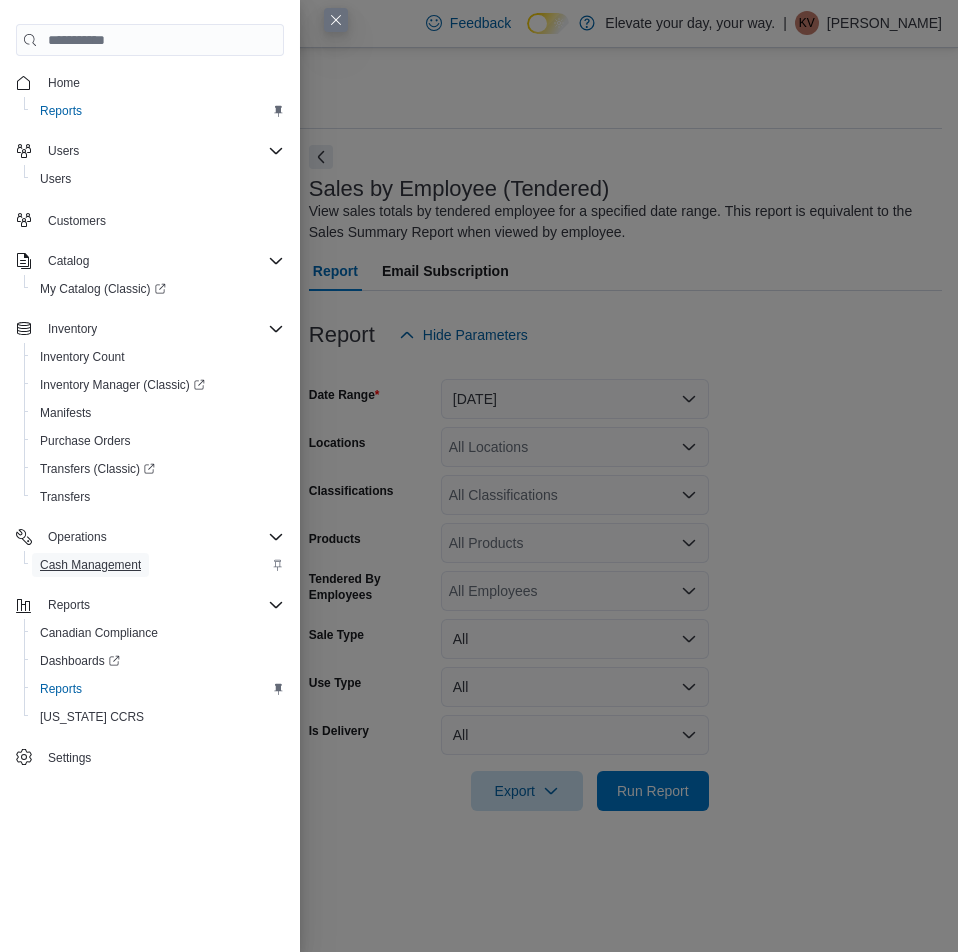 click on "Cash Management" at bounding box center (90, 565) 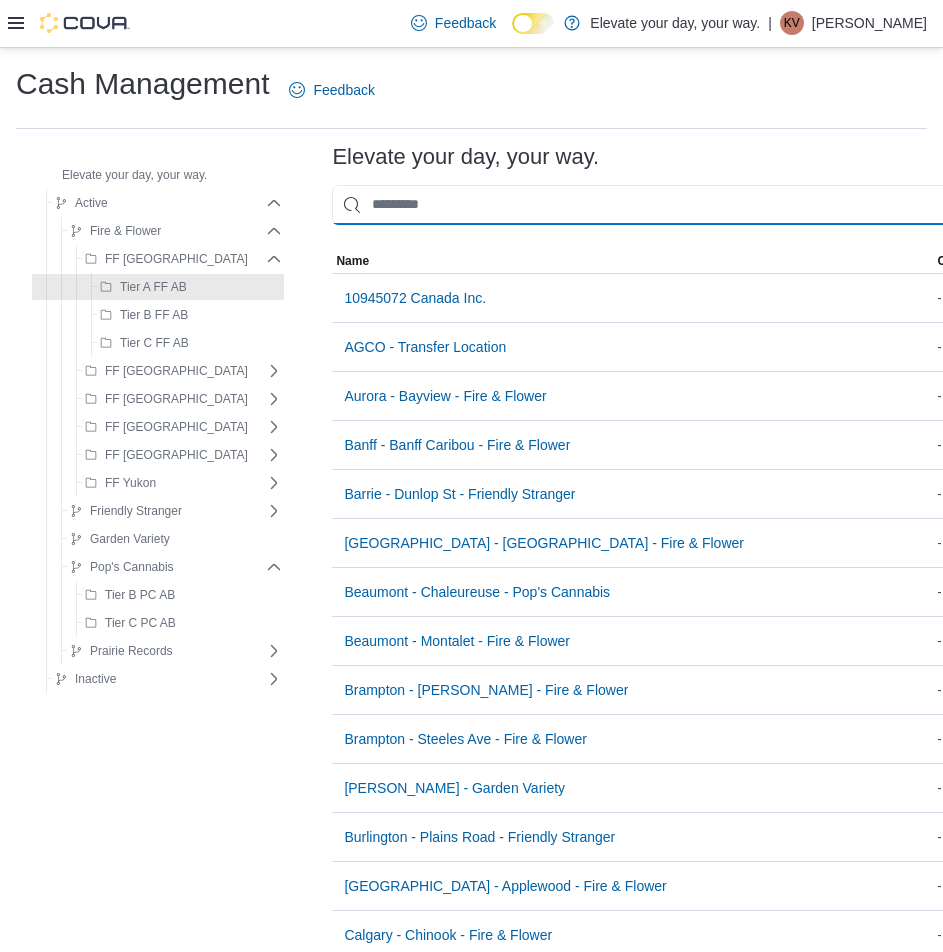 click at bounding box center (738, 205) 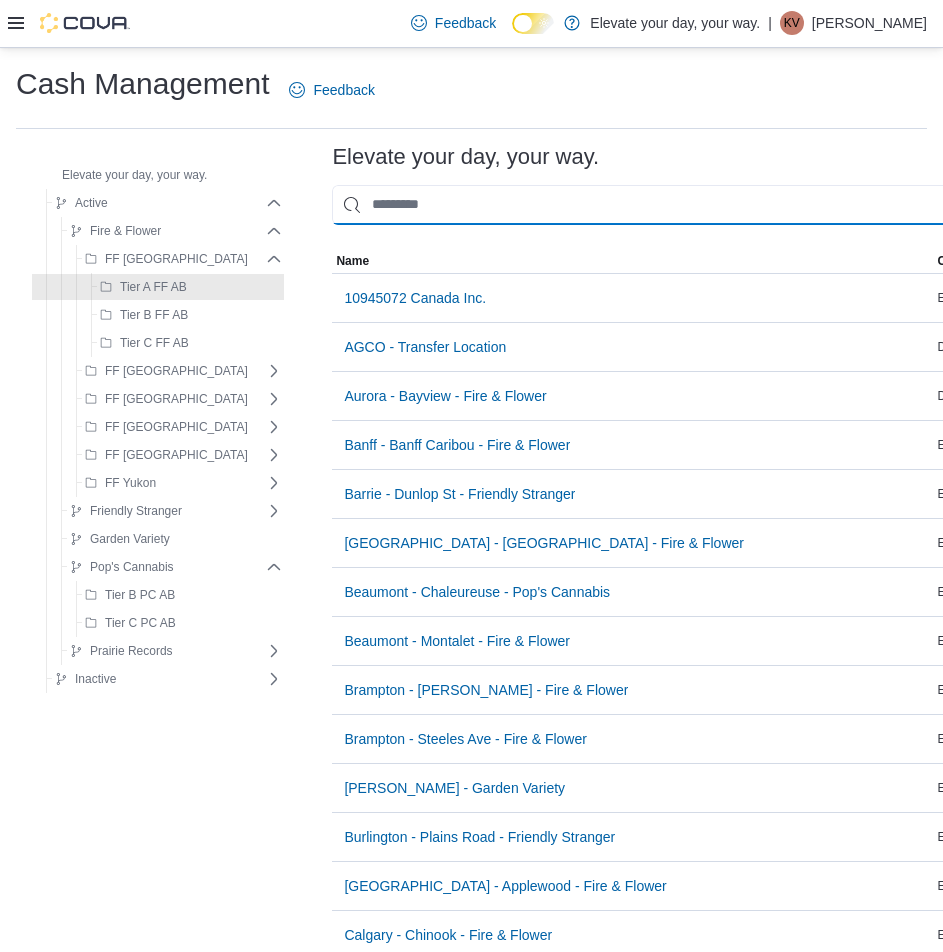 click at bounding box center (752, 205) 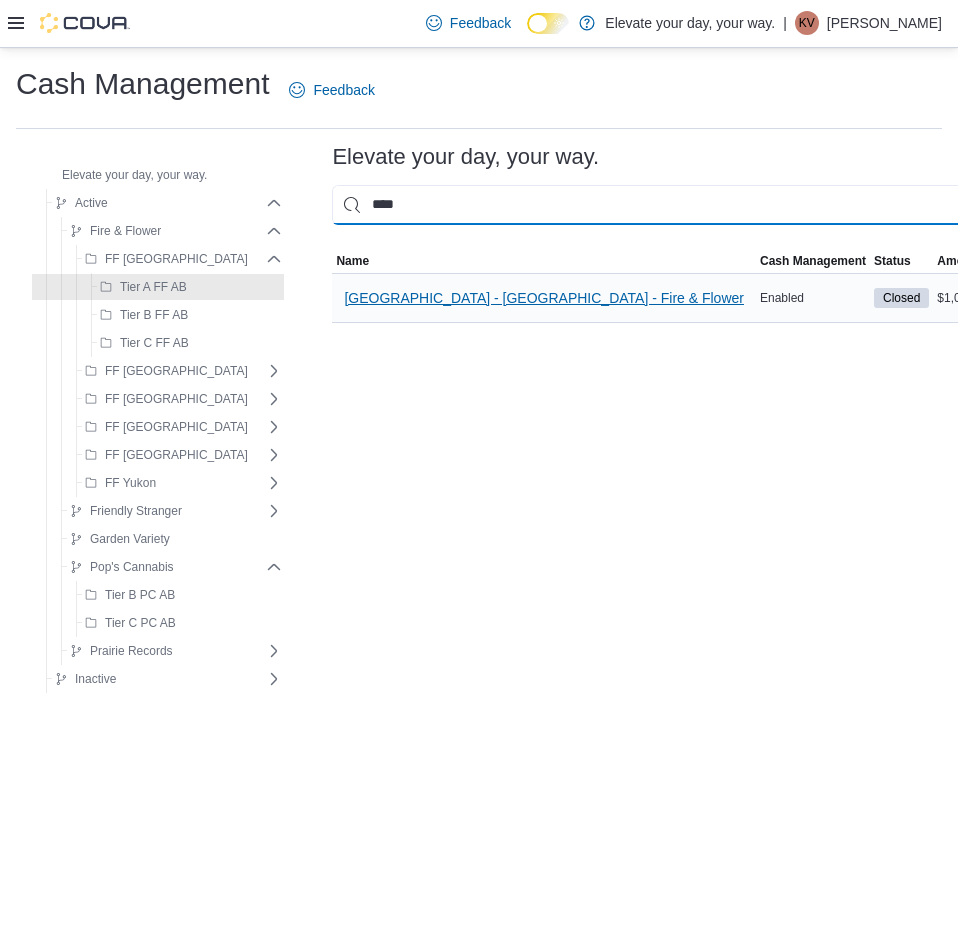 type on "****" 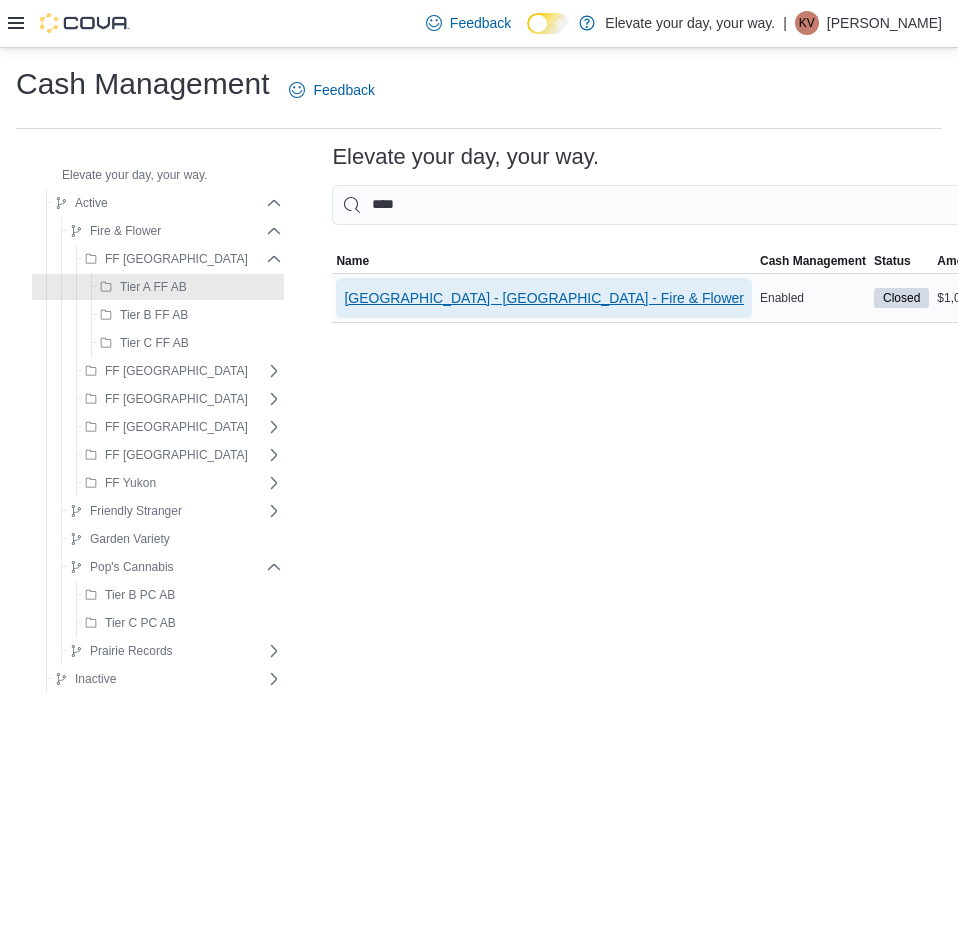 click on "[GEOGRAPHIC_DATA] - [GEOGRAPHIC_DATA] - Fire & Flower" at bounding box center (544, 298) 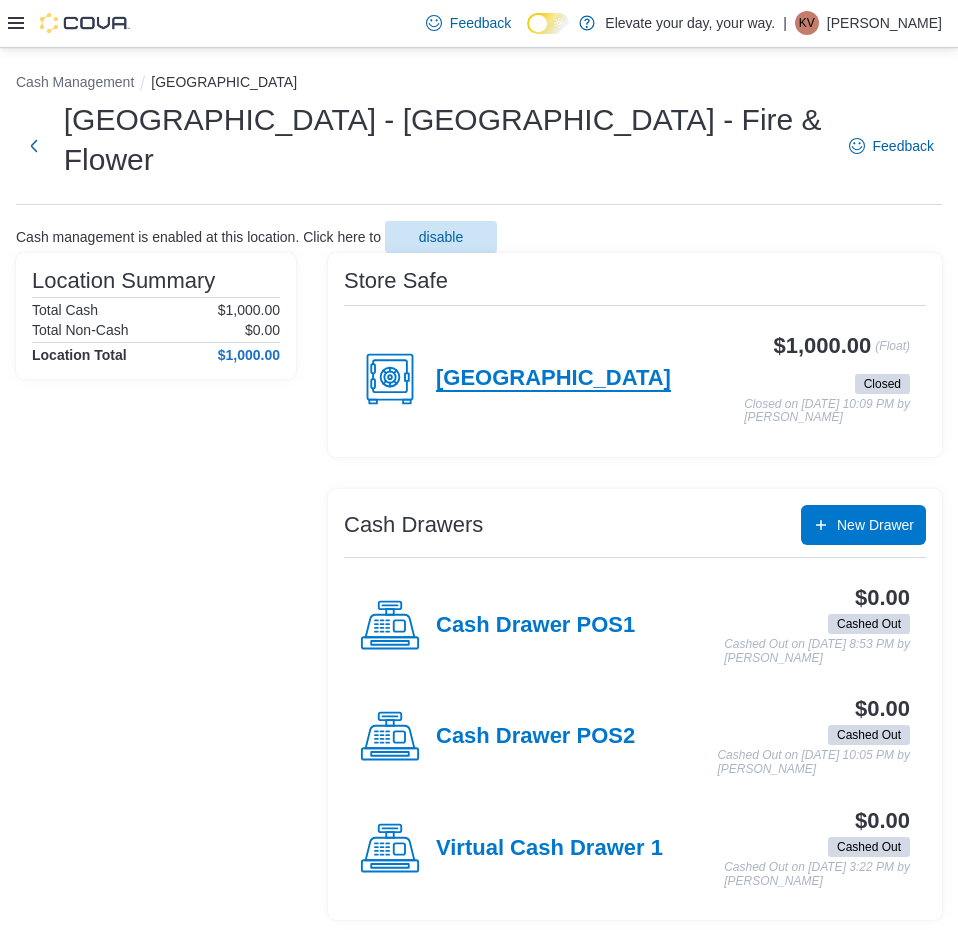 click on "[GEOGRAPHIC_DATA]" at bounding box center [553, 379] 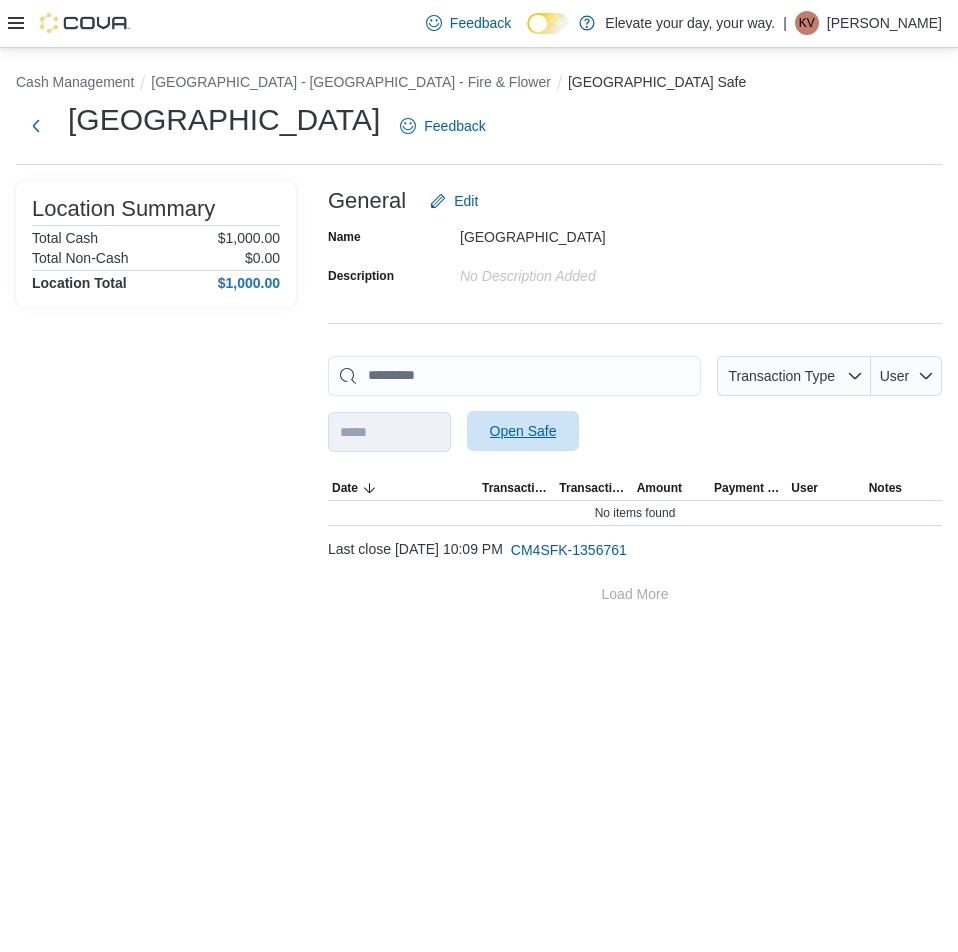 click on "Open Safe" at bounding box center (523, 431) 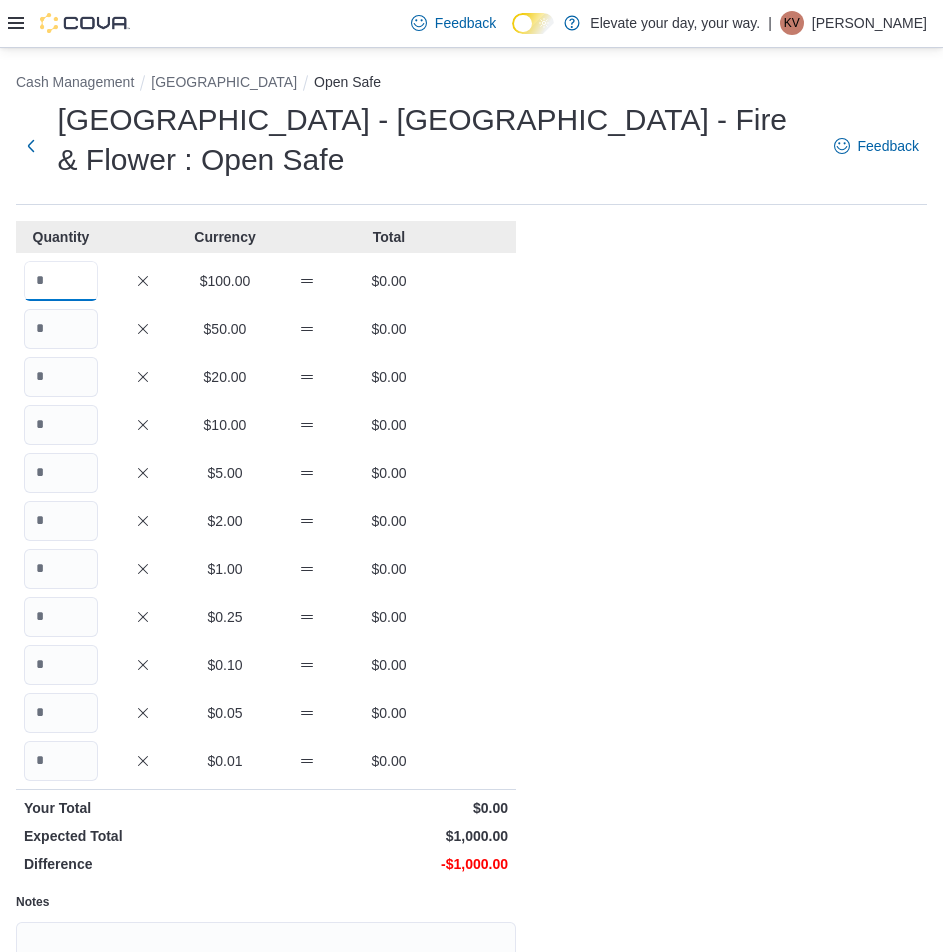 click at bounding box center [61, 281] 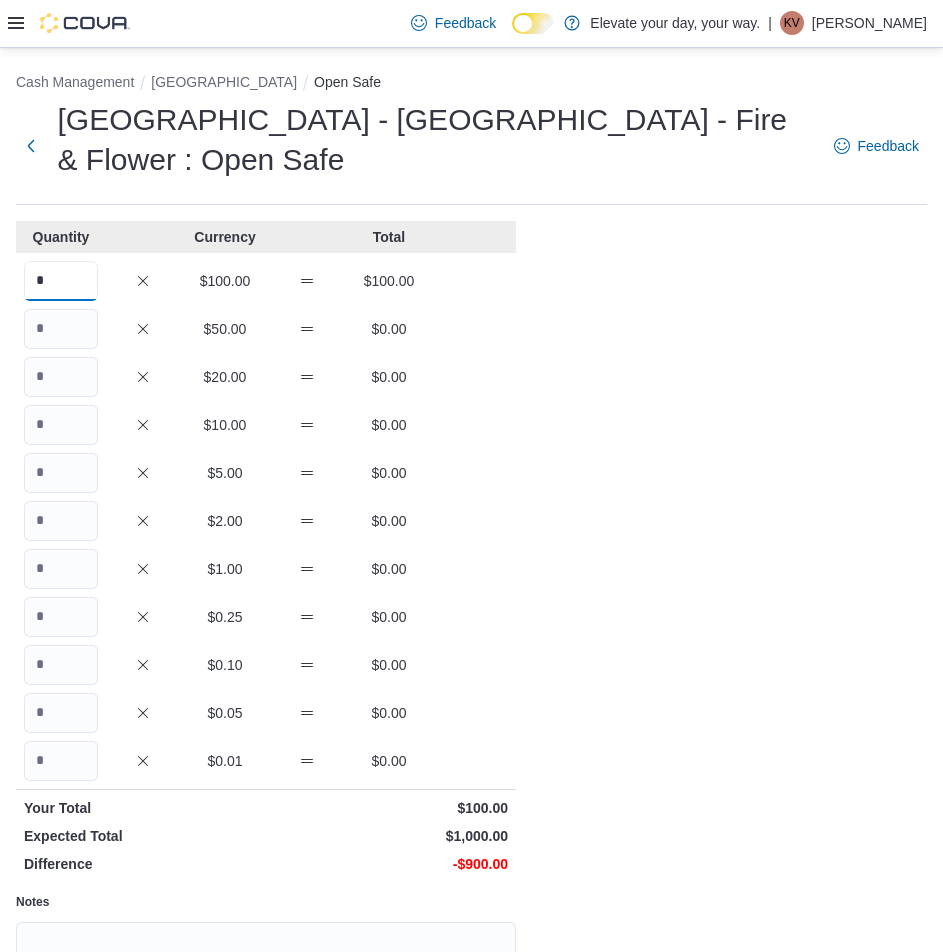 type on "*" 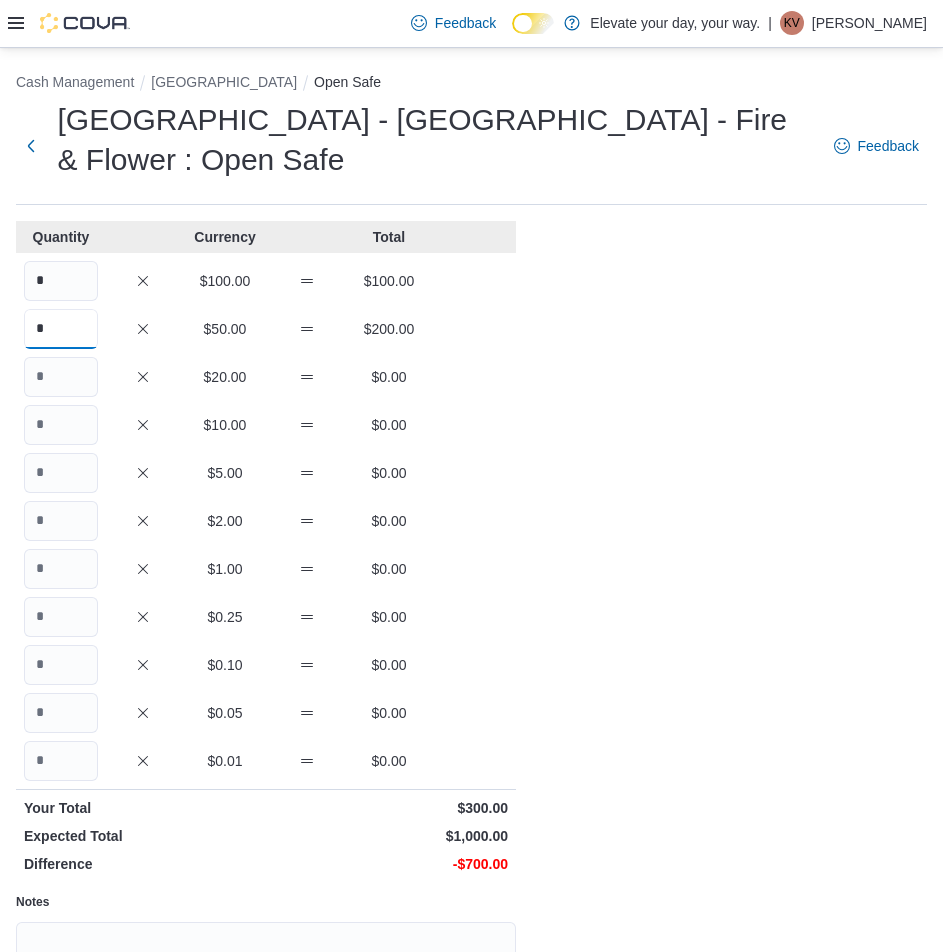 type on "*" 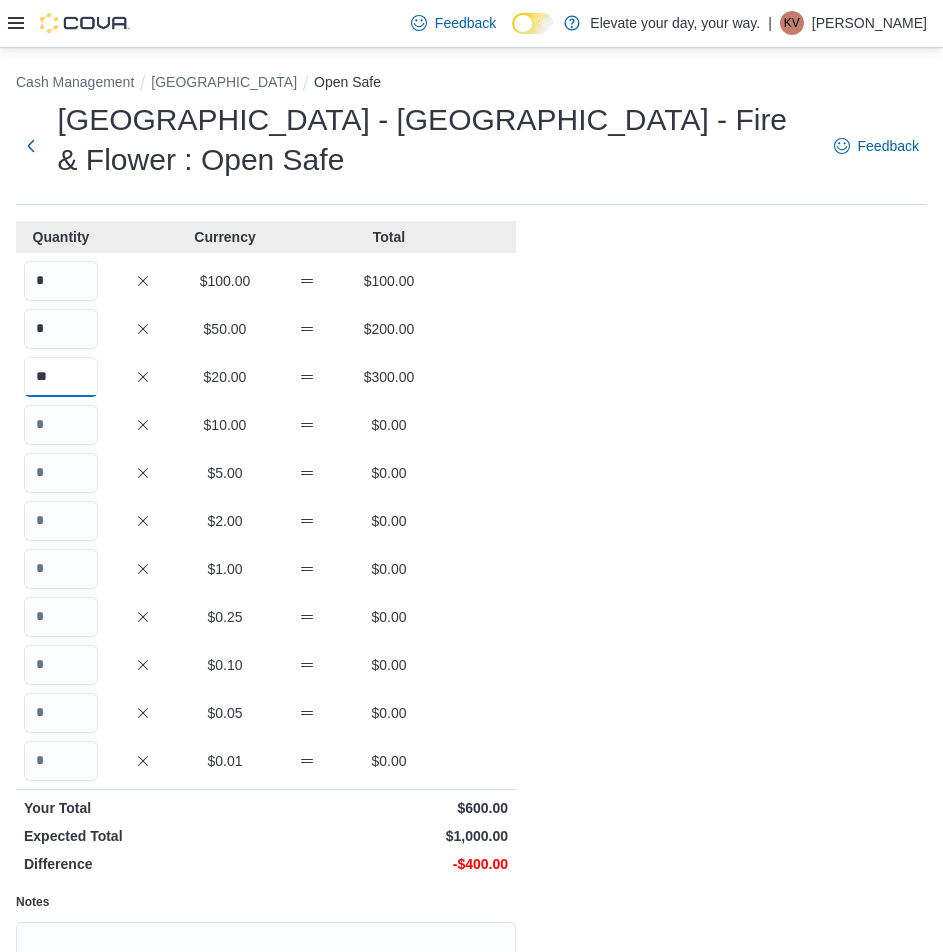 type on "**" 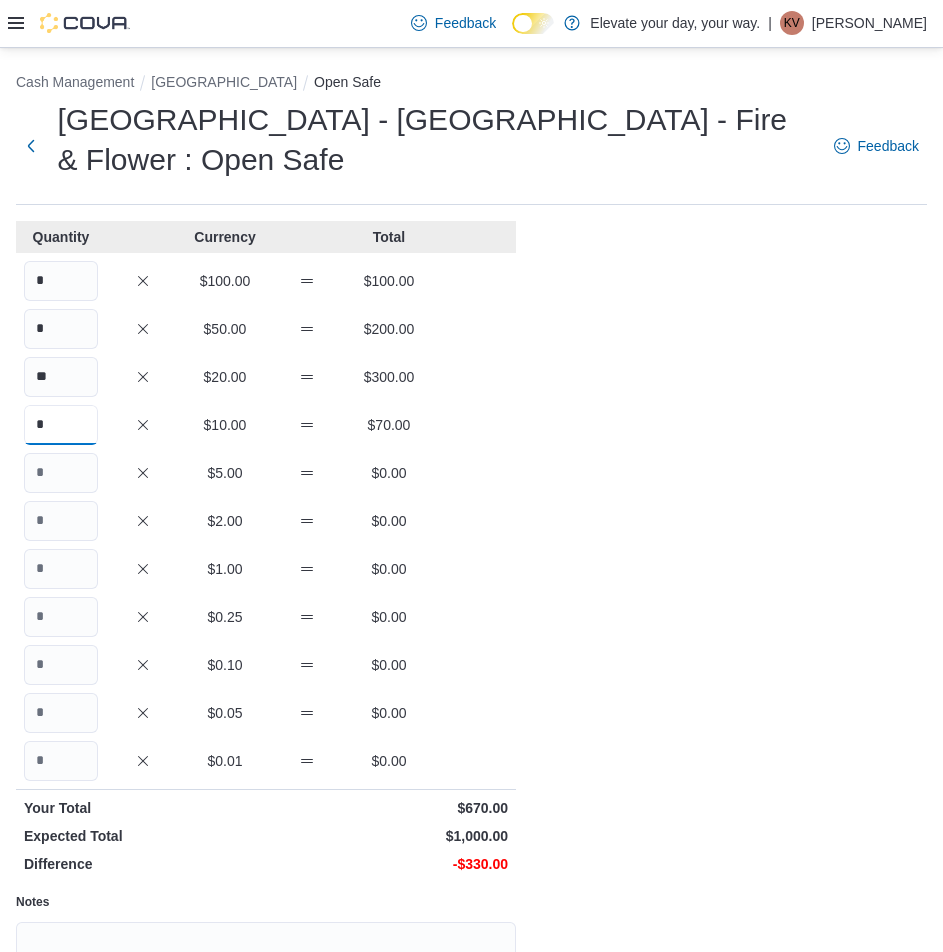 type on "*" 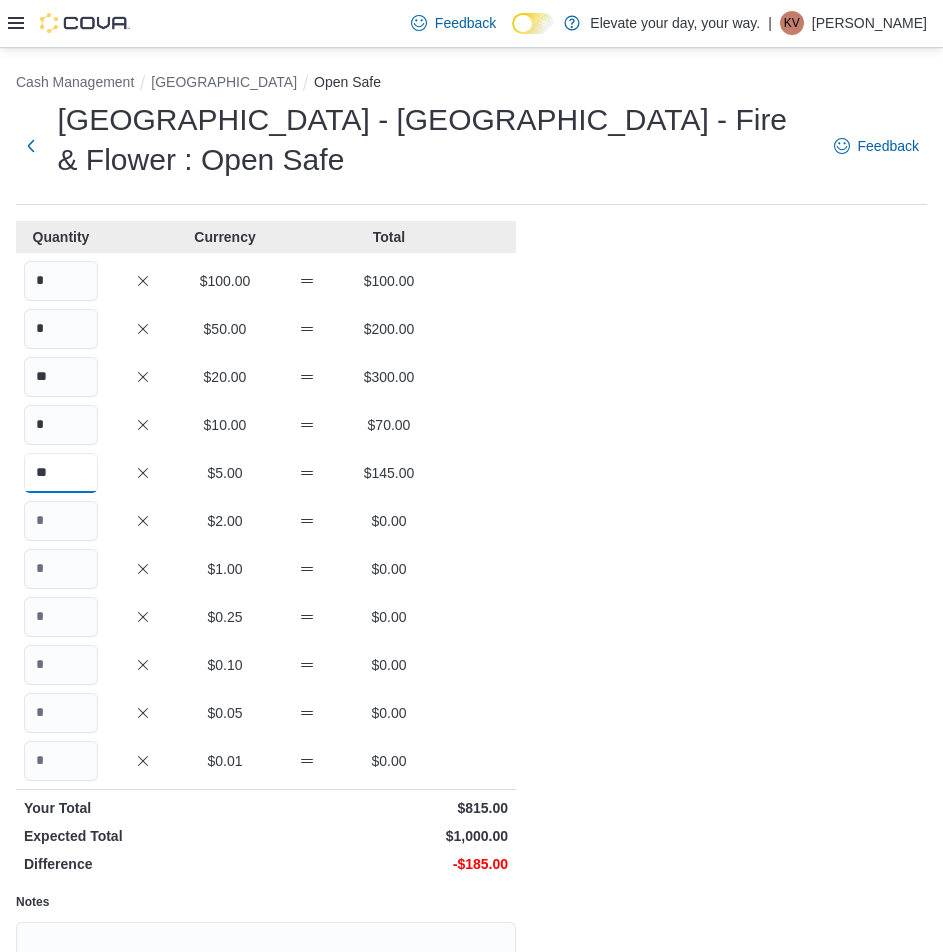 type on "**" 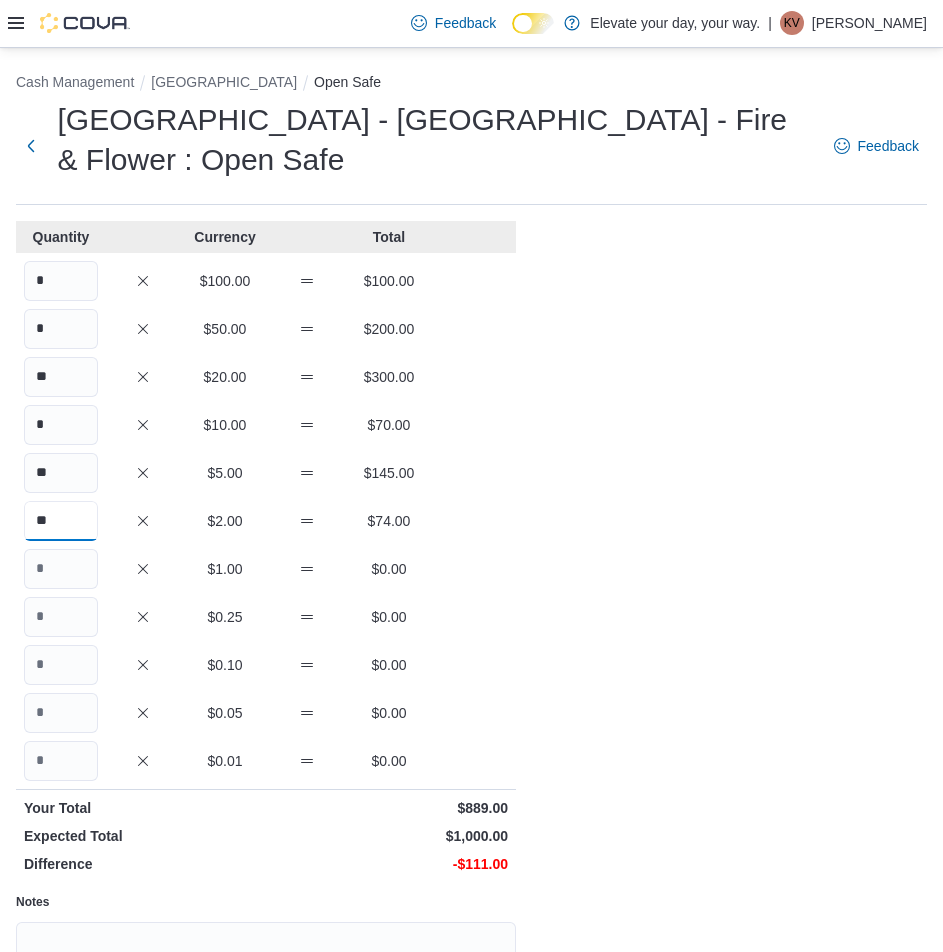 type on "**" 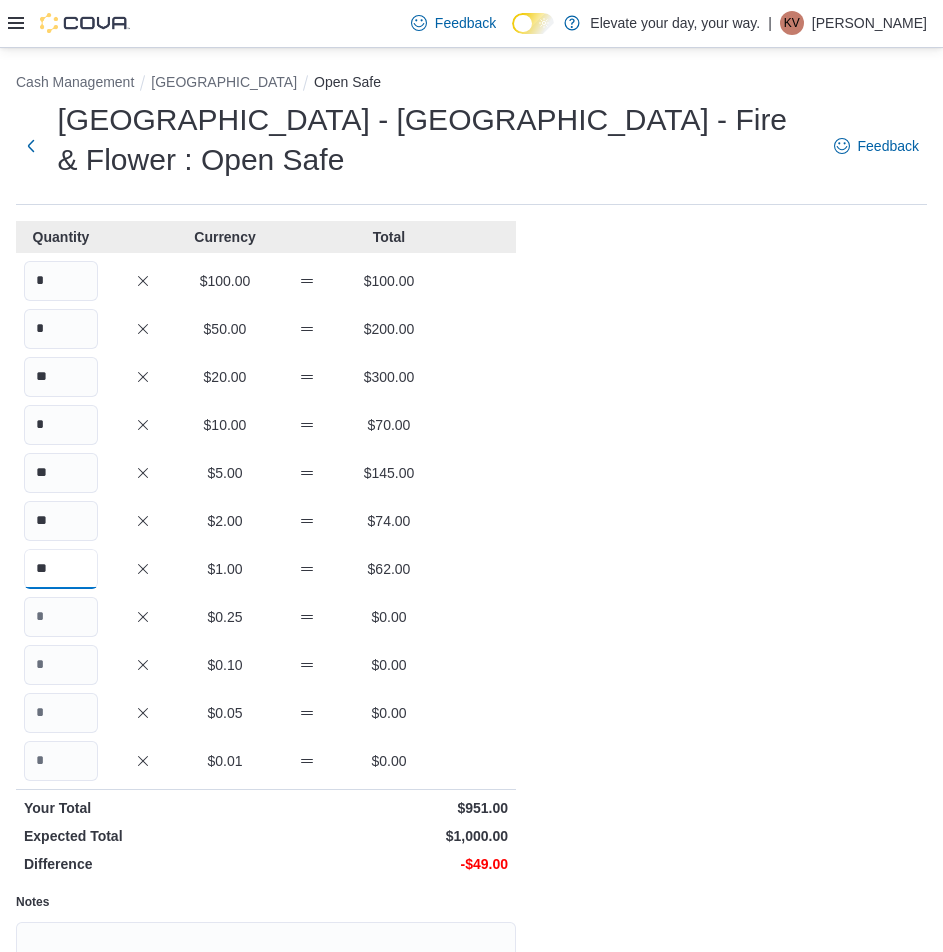 type on "**" 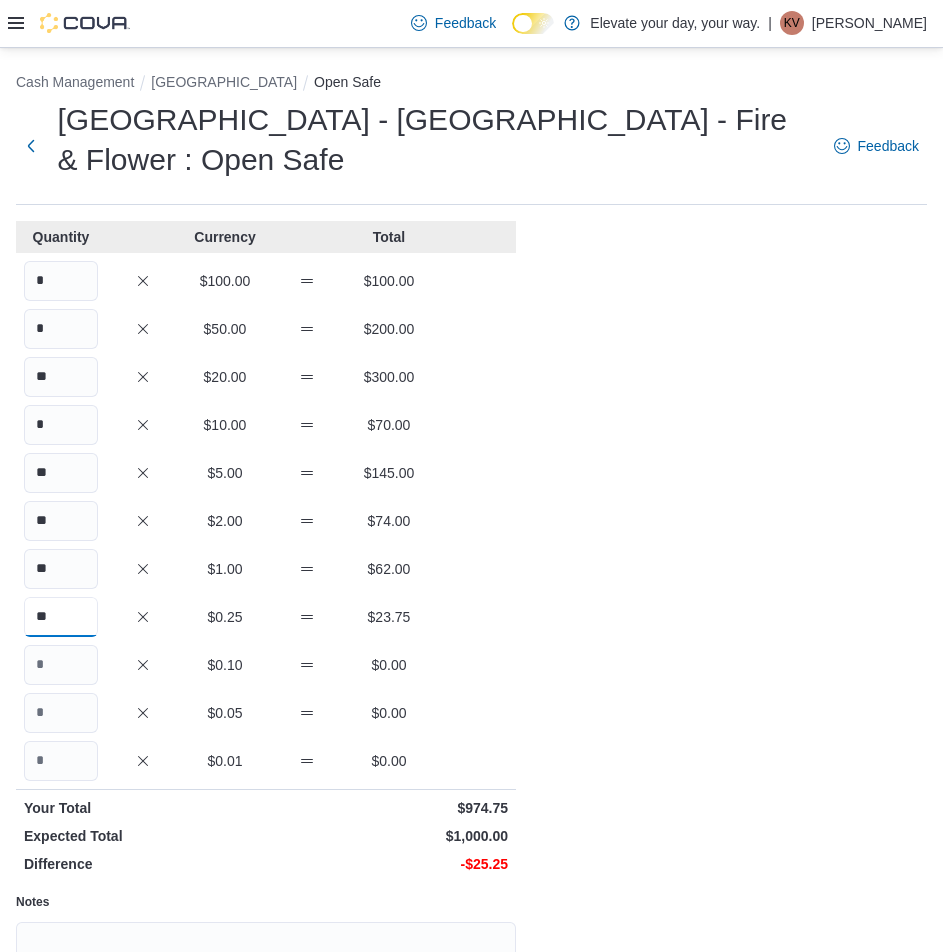 type on "**" 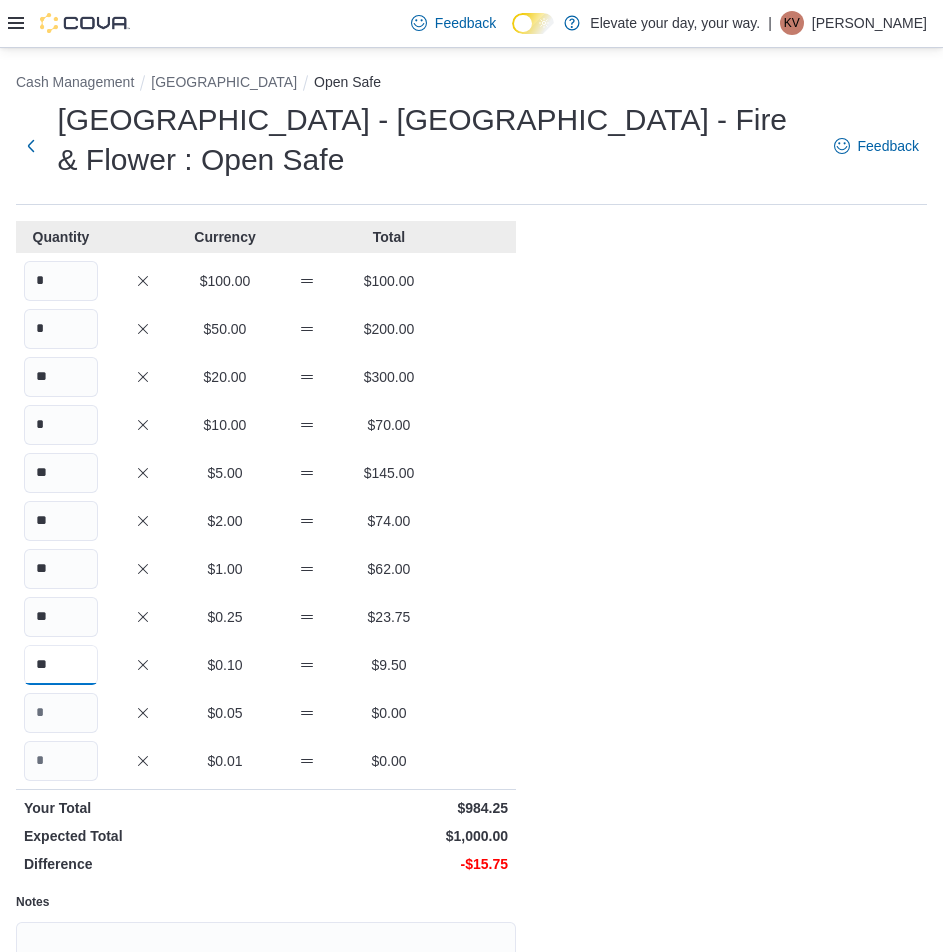 type on "**" 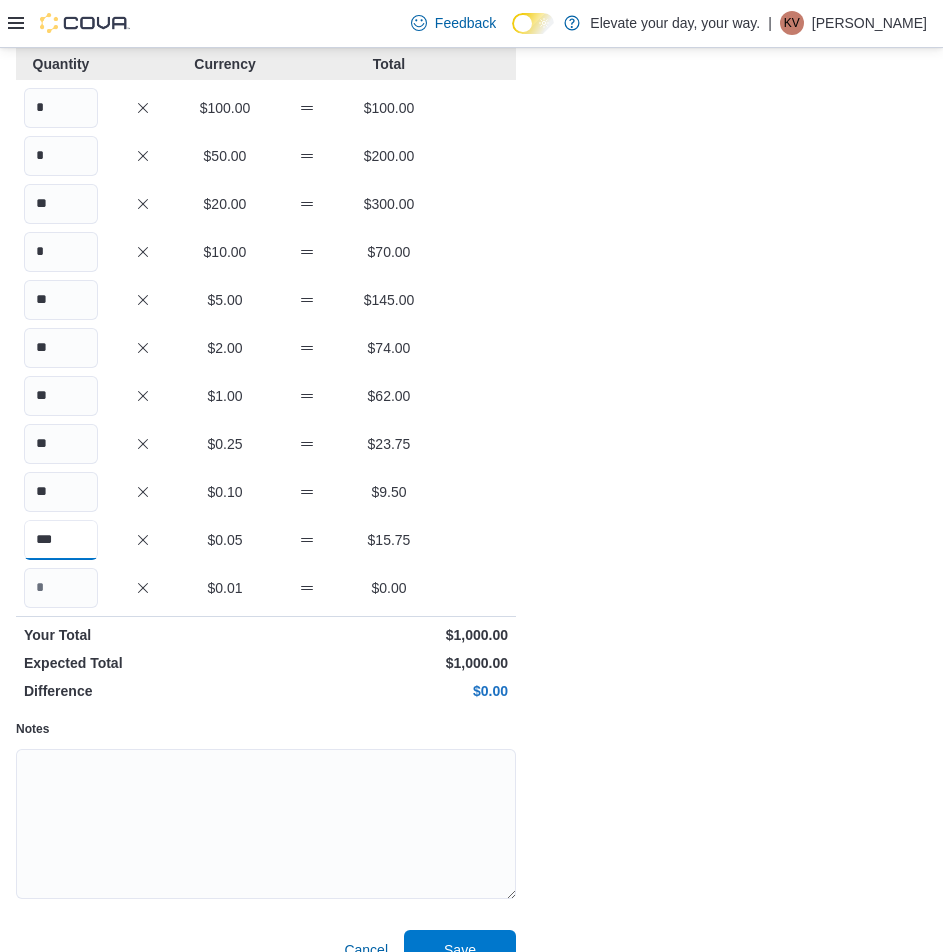 scroll, scrollTop: 207, scrollLeft: 0, axis: vertical 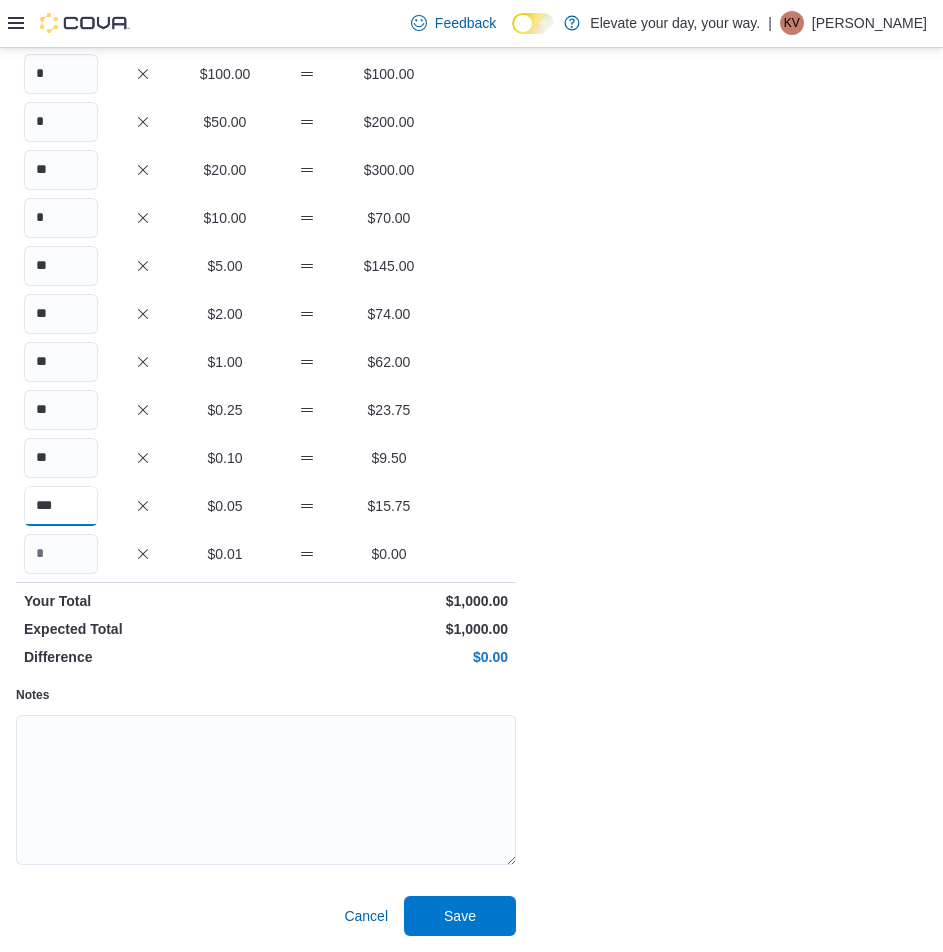 type on "***" 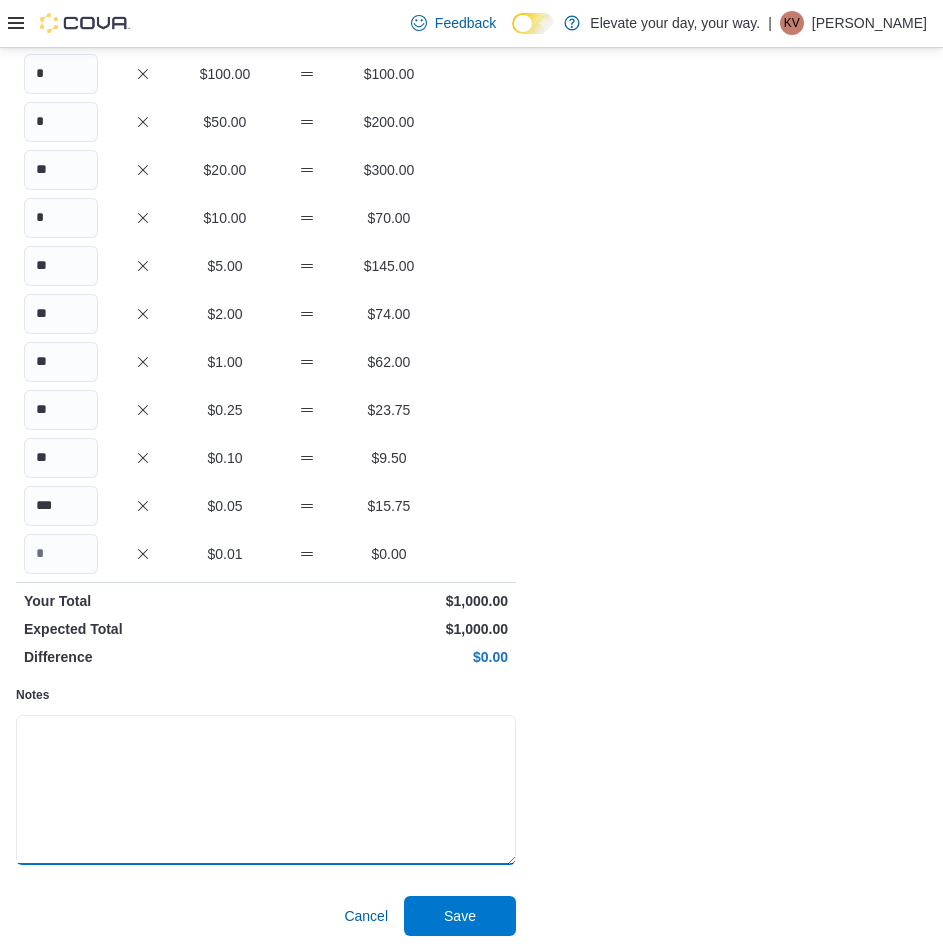 click on "Notes" at bounding box center (266, 790) 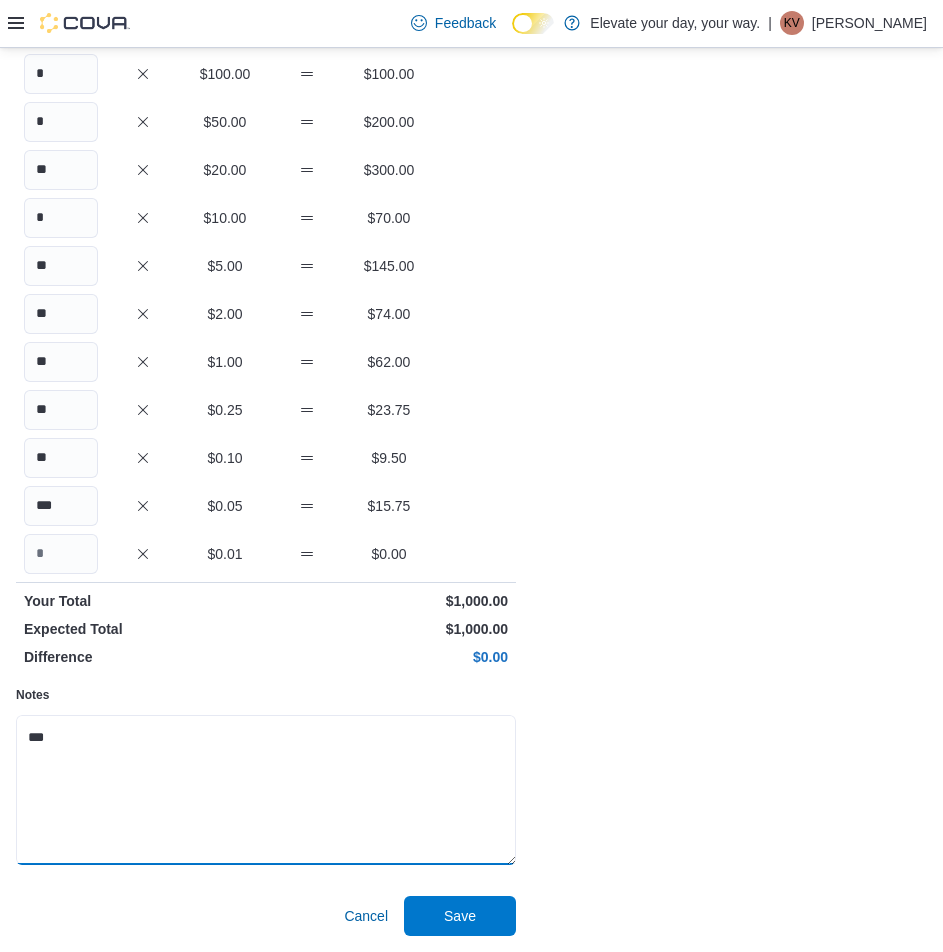 type on "***" 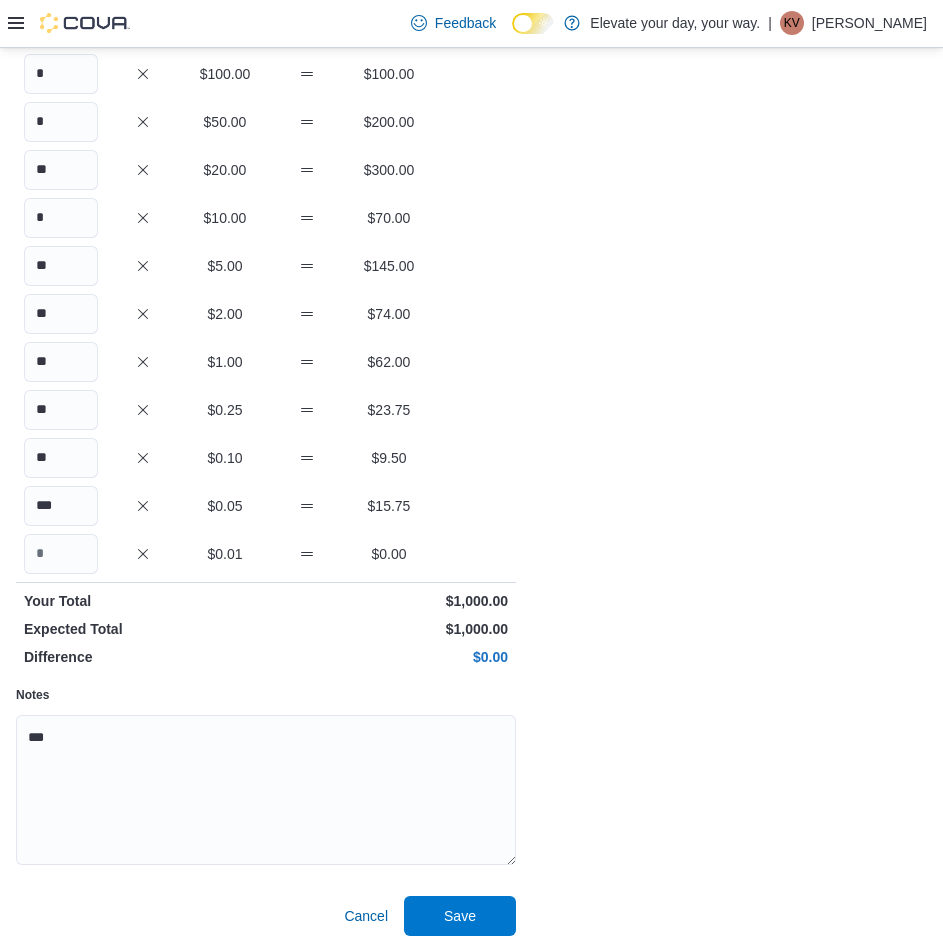 click on "Cash Management [GEOGRAPHIC_DATA] Open Safe [GEOGRAPHIC_DATA] - [GEOGRAPHIC_DATA] - Fire & Flower : Open Safe Feedback   Quantity Currency Total * $100.00 $100.00 * $50.00 $200.00 ** $20.00 $300.00 * $10.00 $70.00 ** $5.00 $145.00 ** $2.00 $74.00 ** $1.00 $62.00 ** $0.25 $23.75 ** $0.10 $9.50 *** $0.05 $15.75 $0.01 $0.00 Your Total $1,000.00 Expected Total $1,000.00 Difference $0.00 Notes  *** Cancel Save" at bounding box center (471, 396) 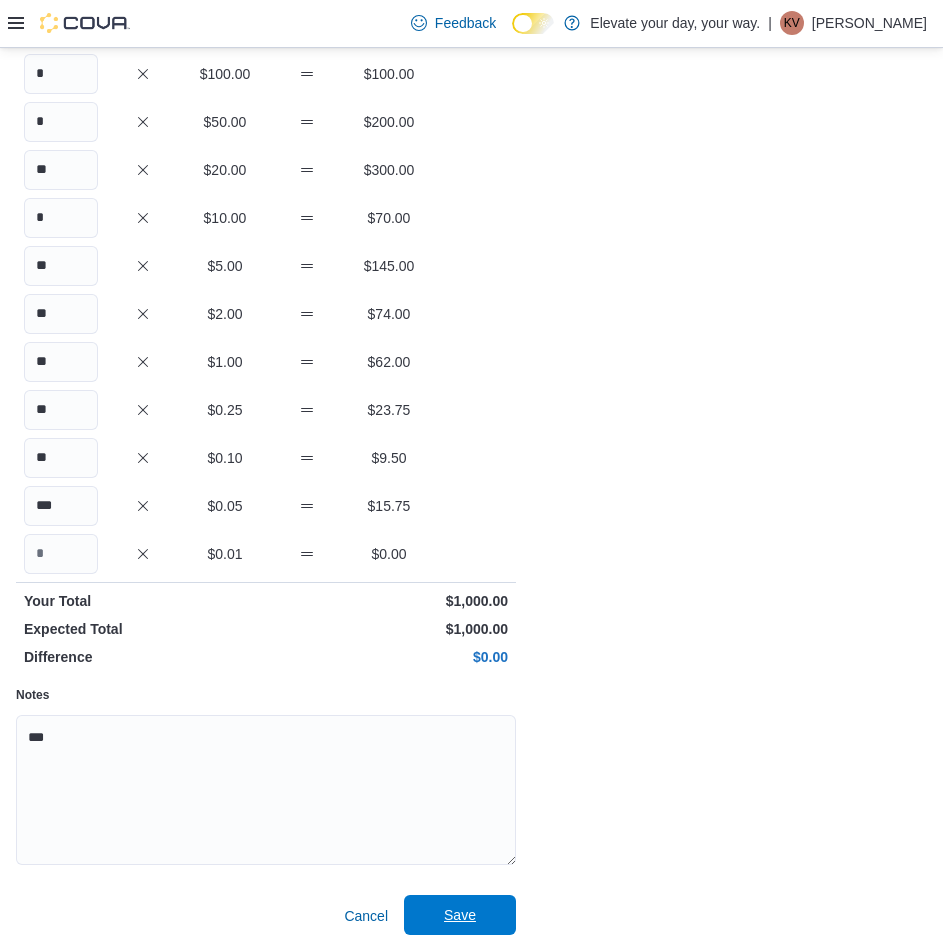 click on "Save" at bounding box center [460, 915] 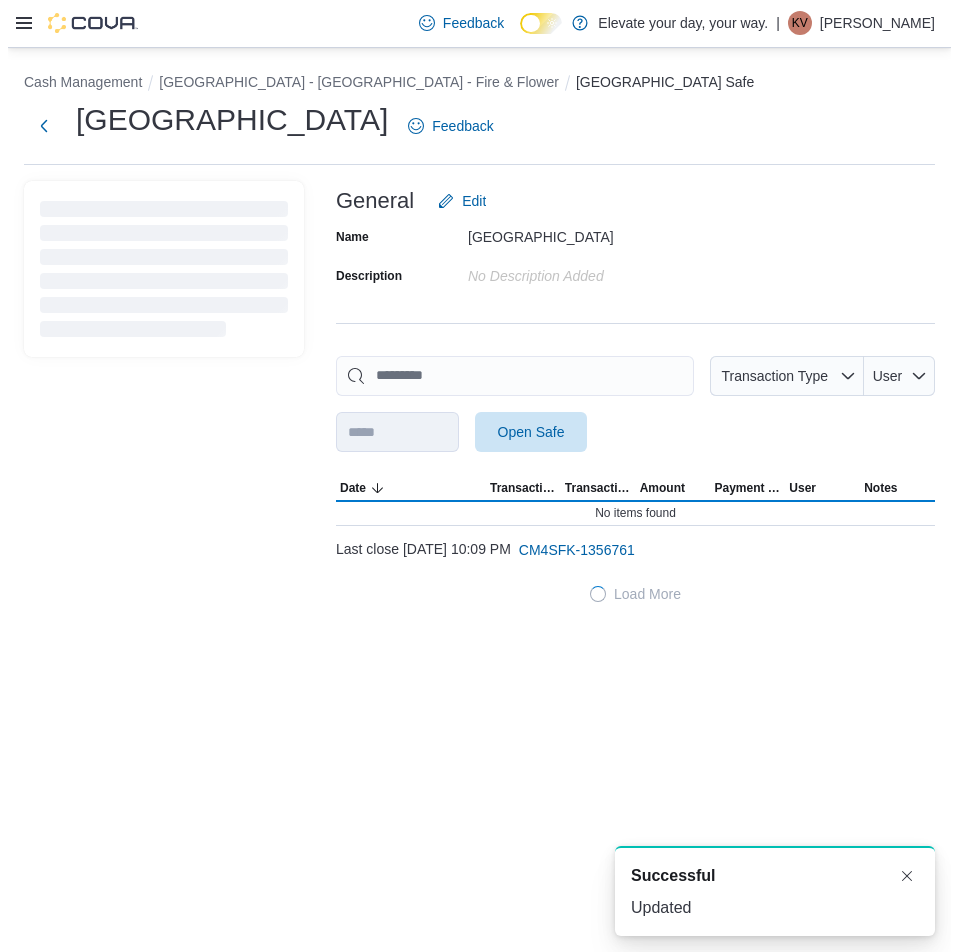 scroll, scrollTop: 0, scrollLeft: 0, axis: both 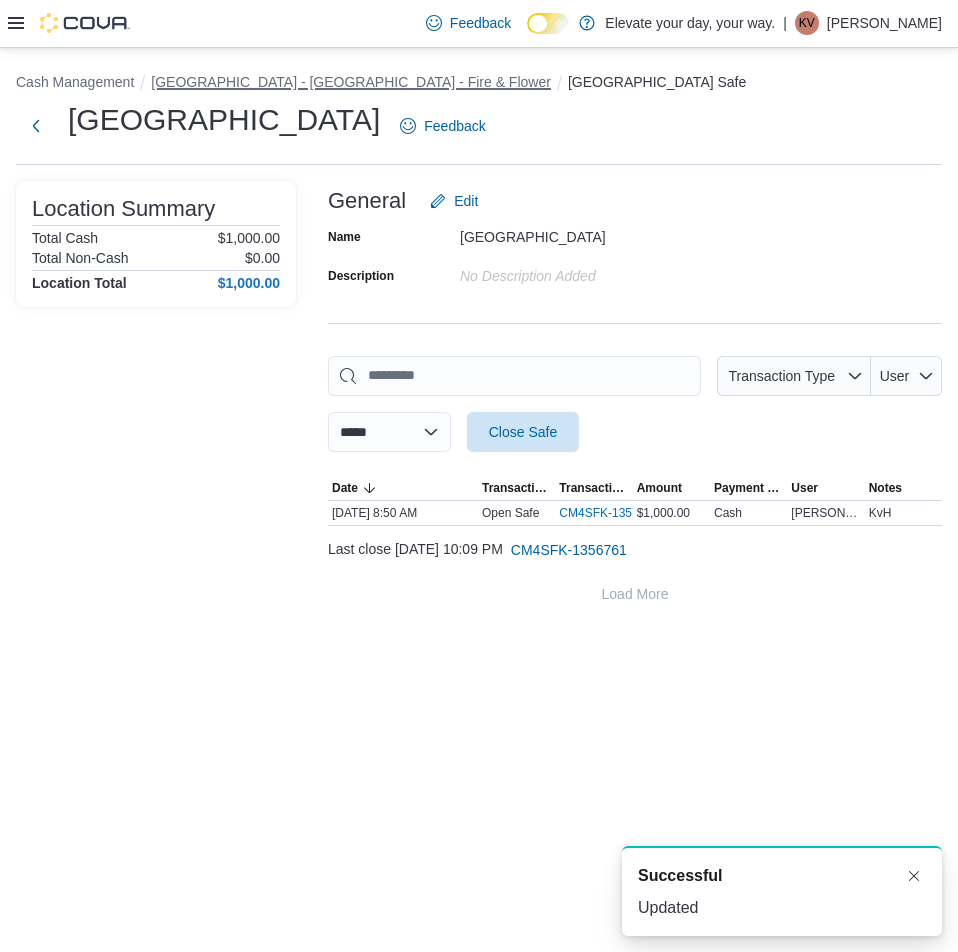 click on "[GEOGRAPHIC_DATA] - [GEOGRAPHIC_DATA] - Fire & Flower" at bounding box center [351, 82] 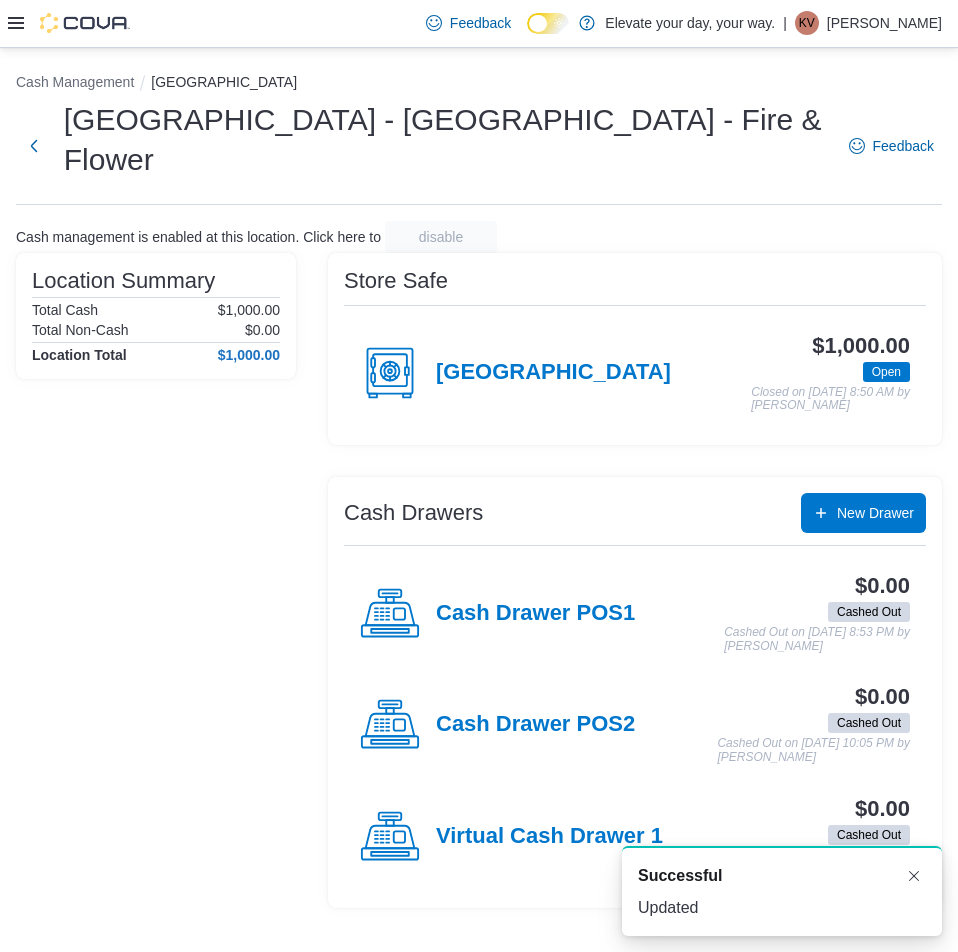 click on "Cash Drawer POS1" at bounding box center (535, 614) 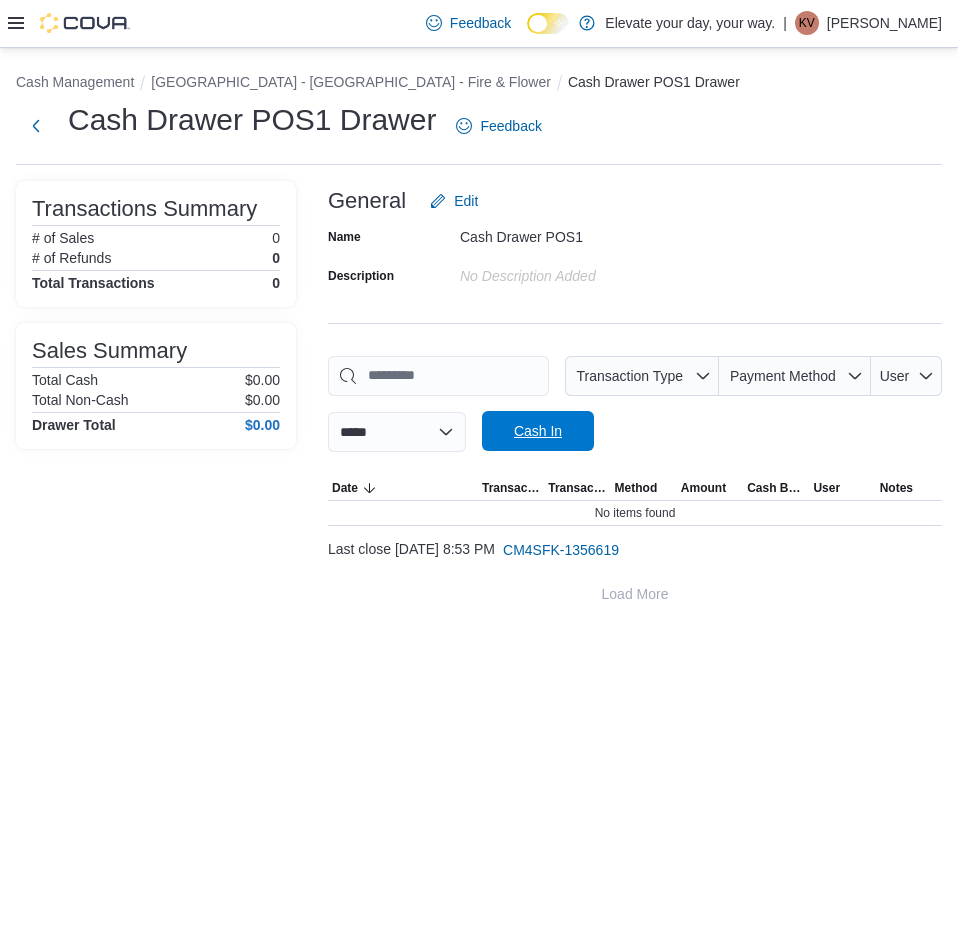click on "Cash In" at bounding box center (538, 431) 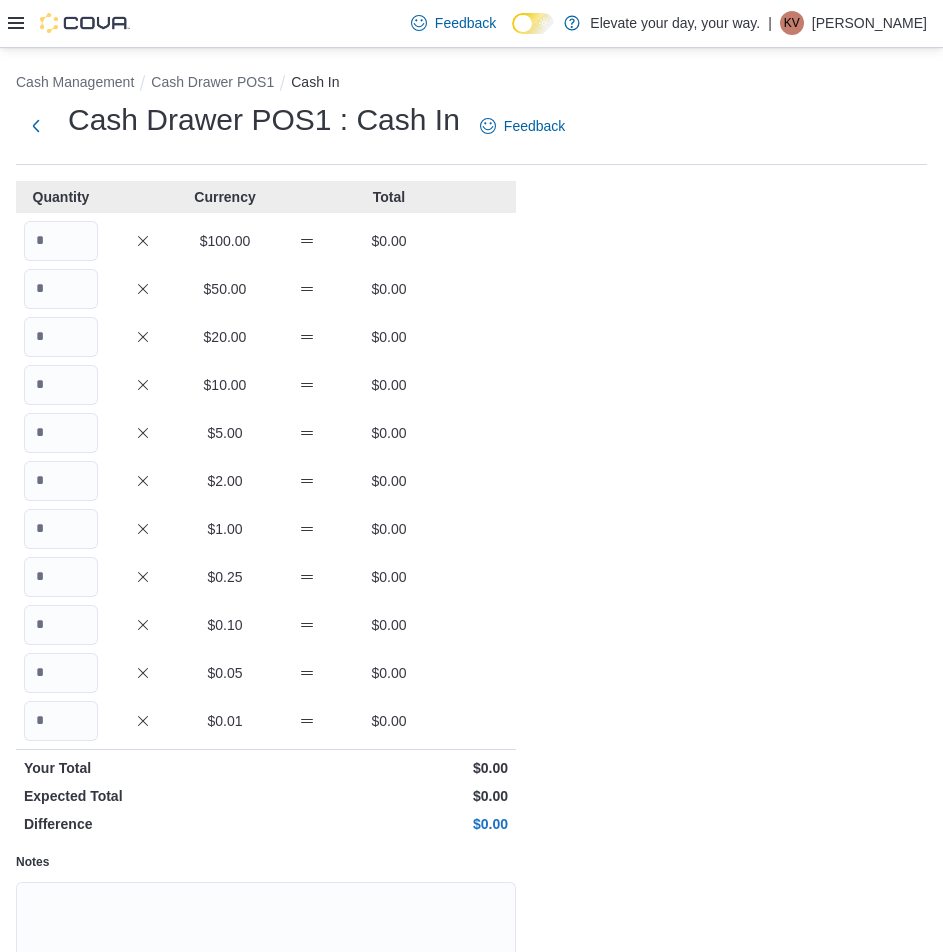 click on "$20.00 $0.00" at bounding box center [266, 337] 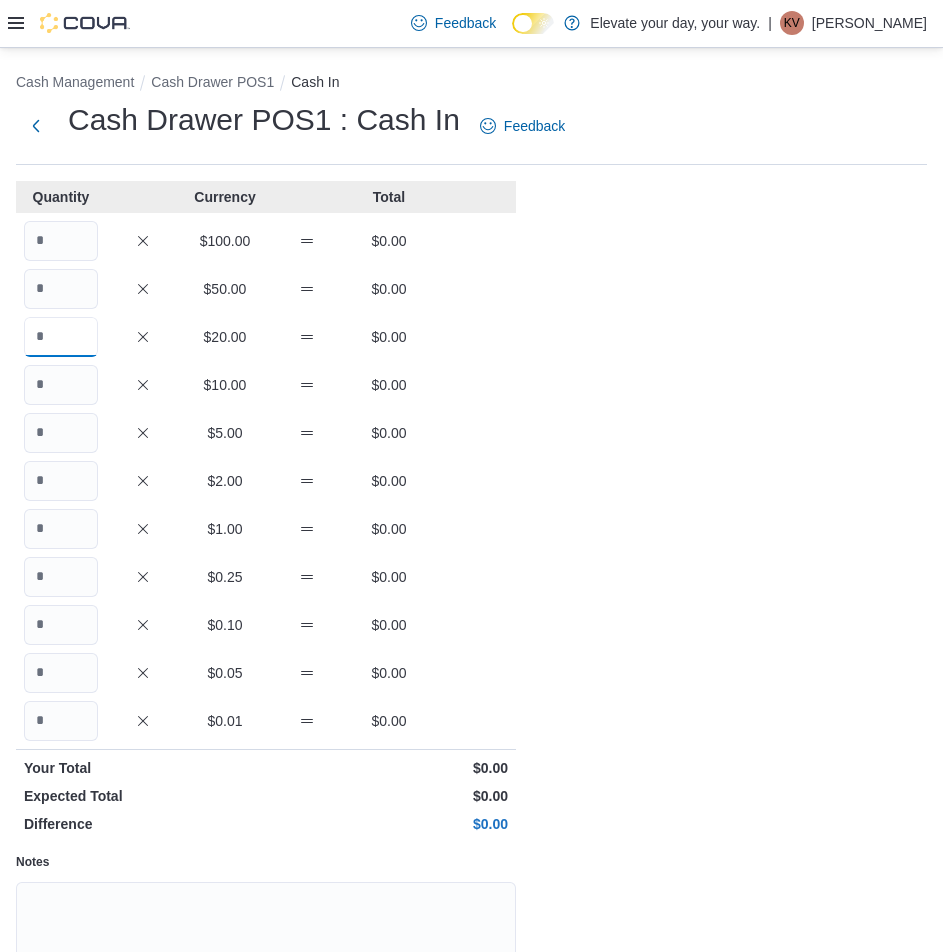 click at bounding box center [61, 337] 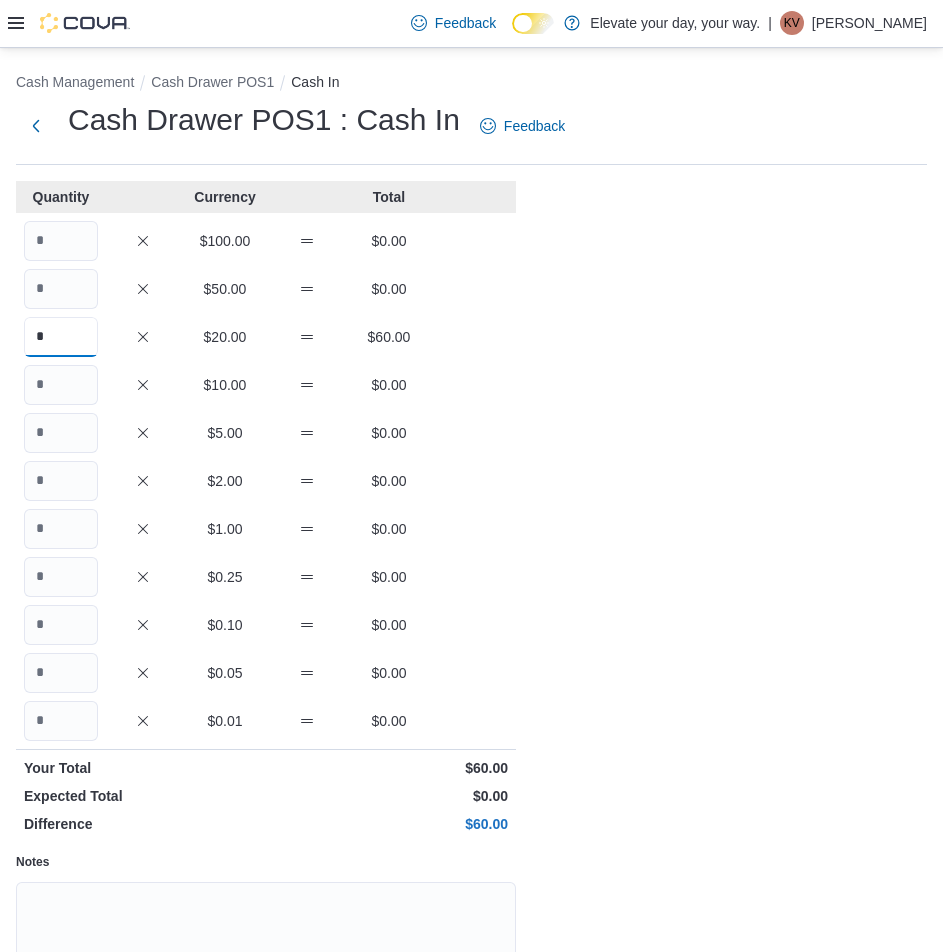 type on "*" 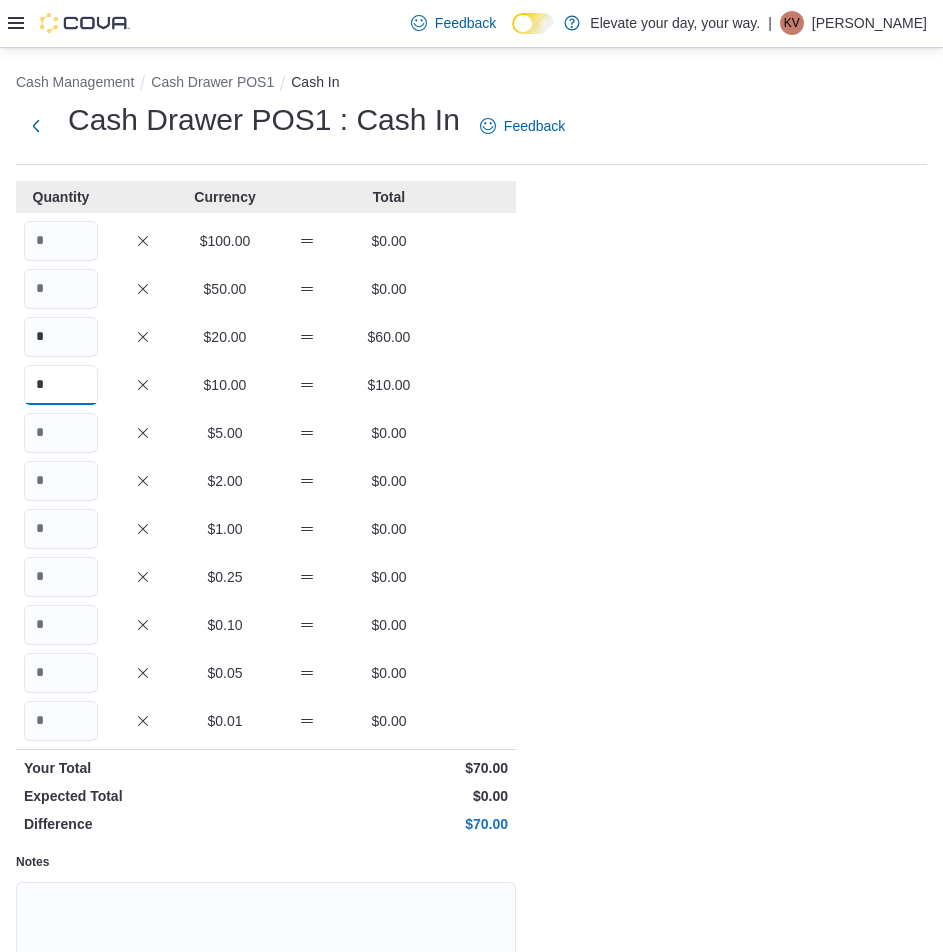 type on "*" 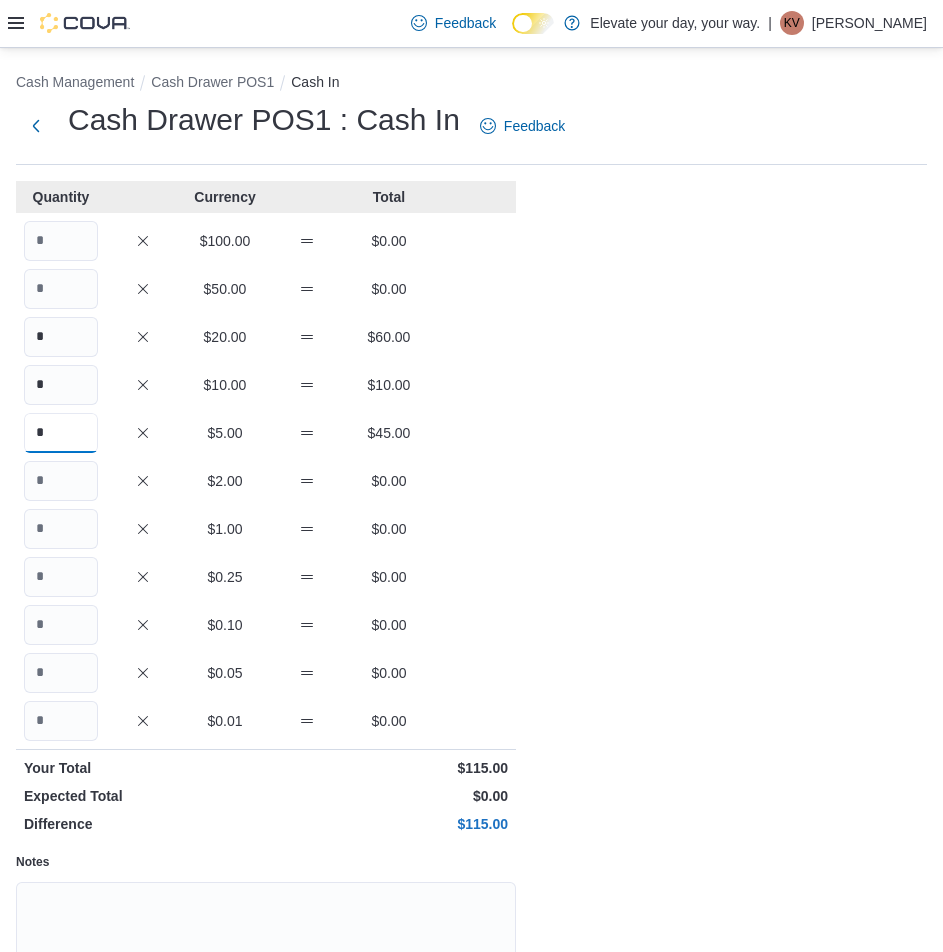 type on "*" 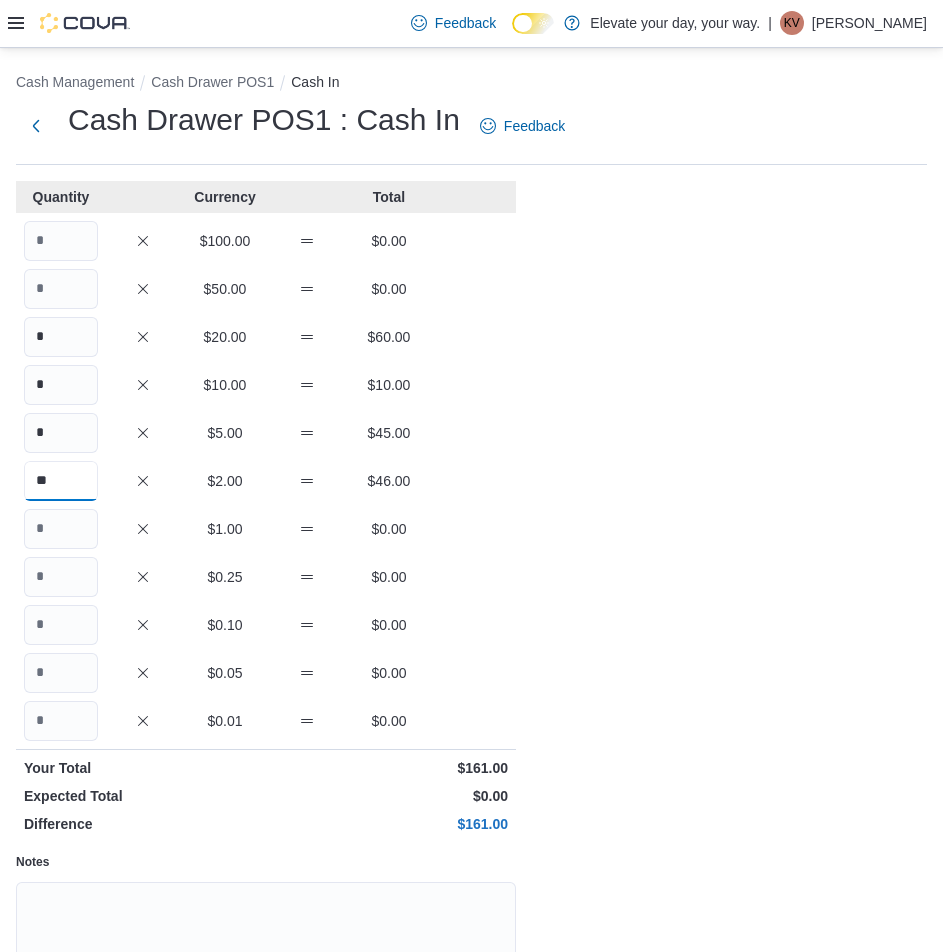 type on "**" 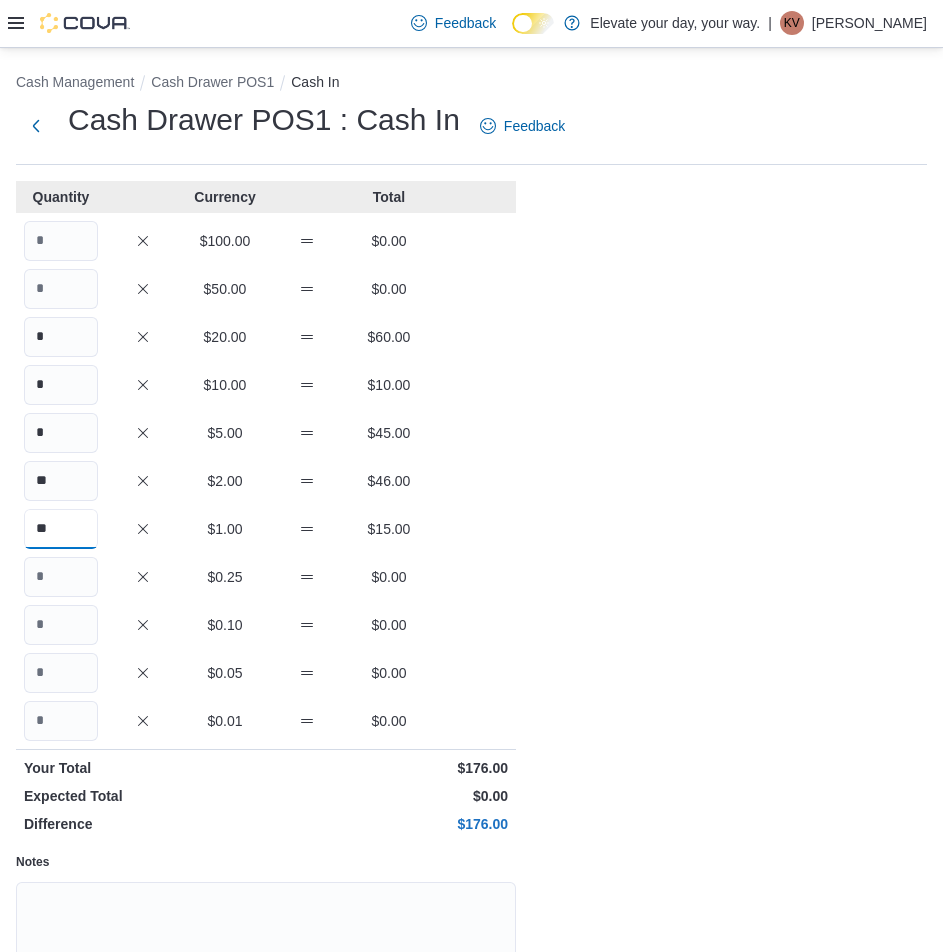 type on "**" 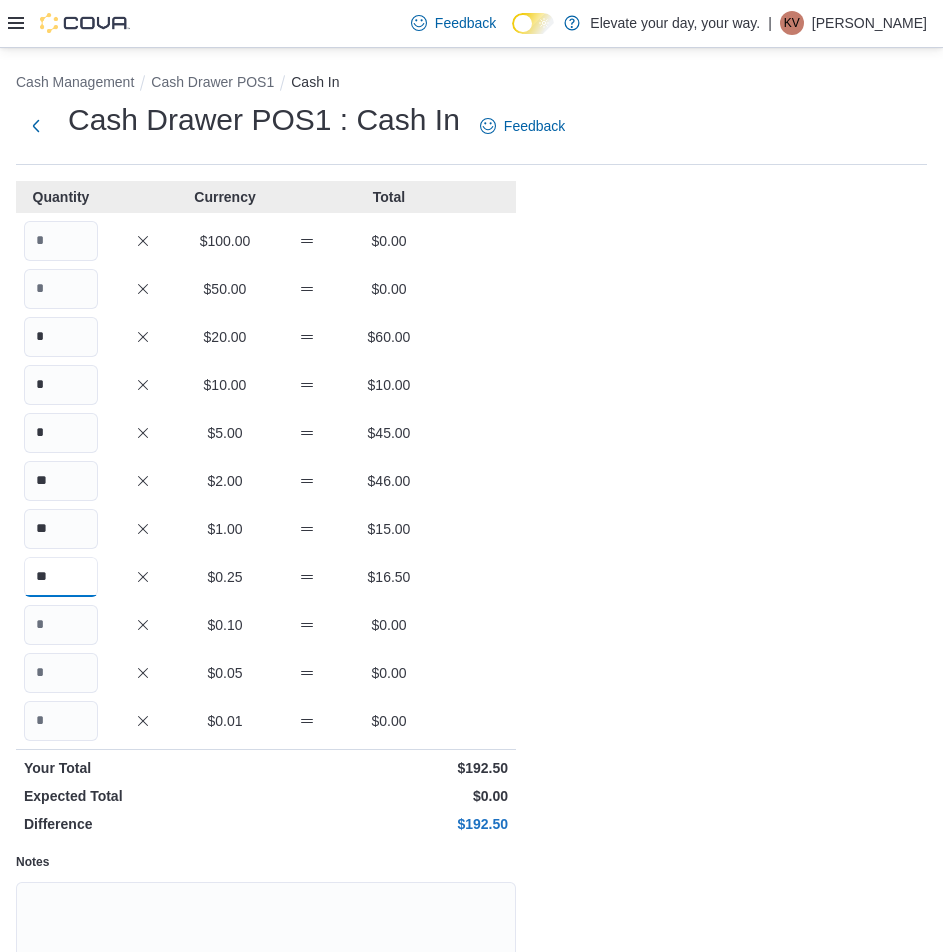 type on "**" 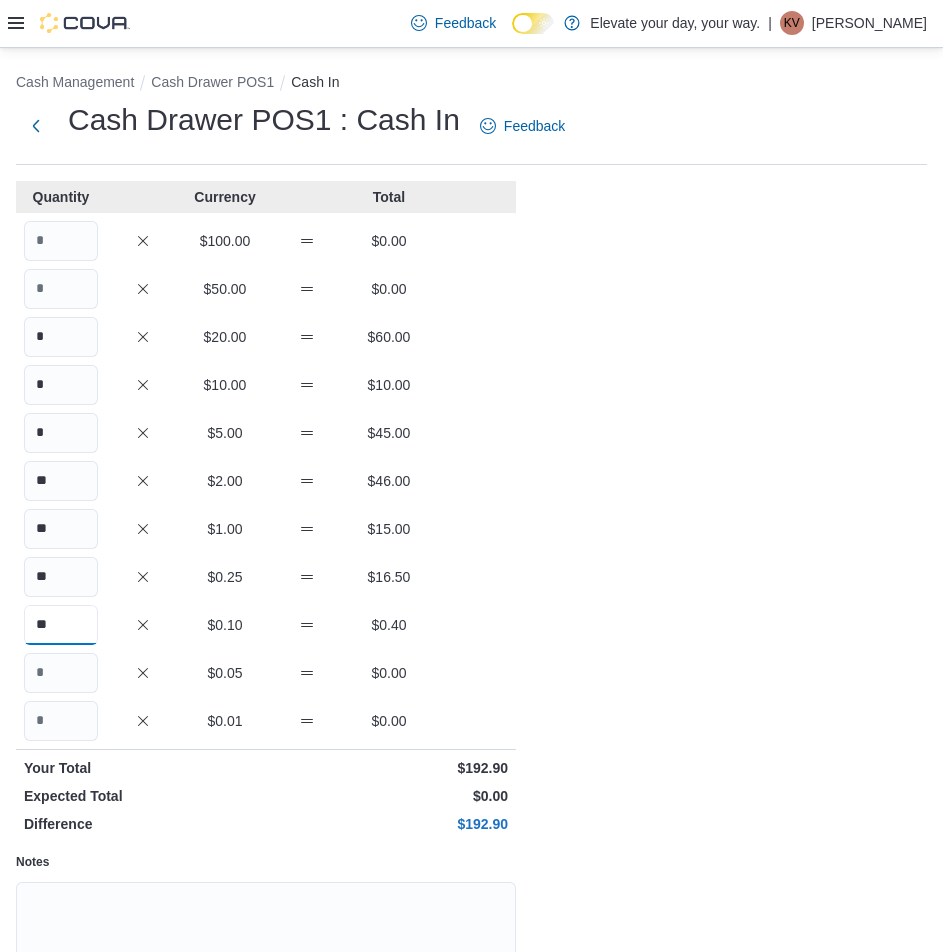 type on "**" 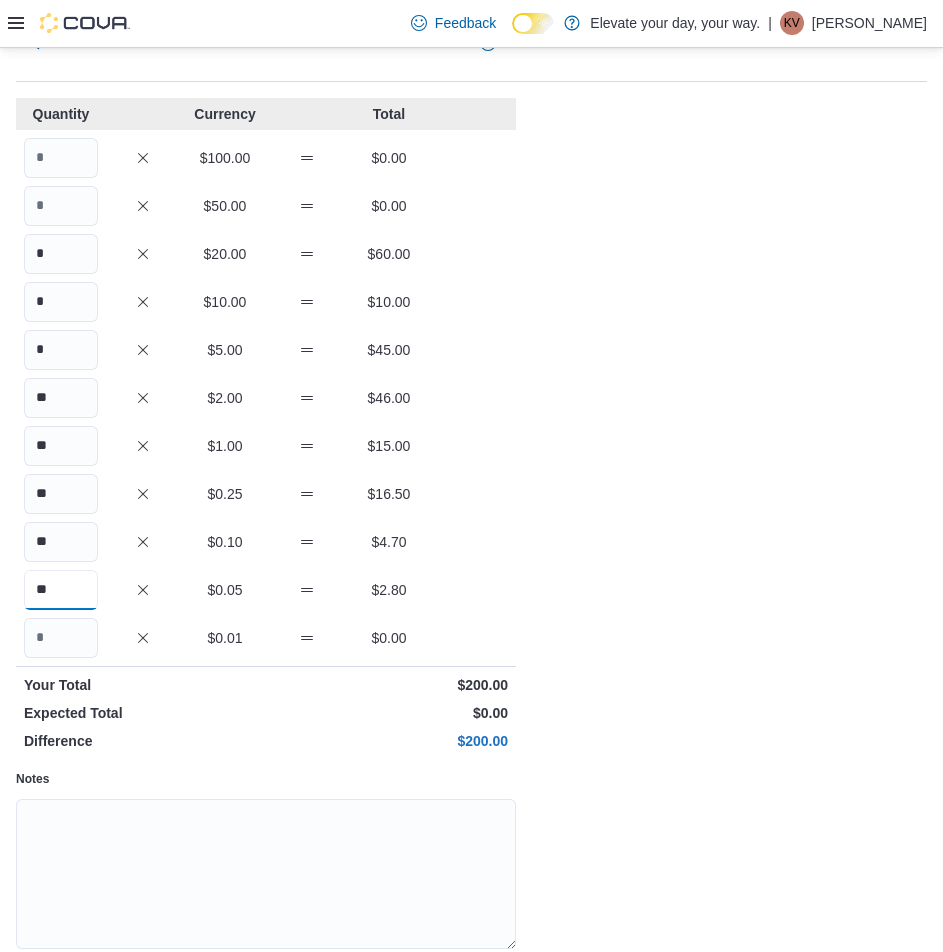 scroll, scrollTop: 167, scrollLeft: 0, axis: vertical 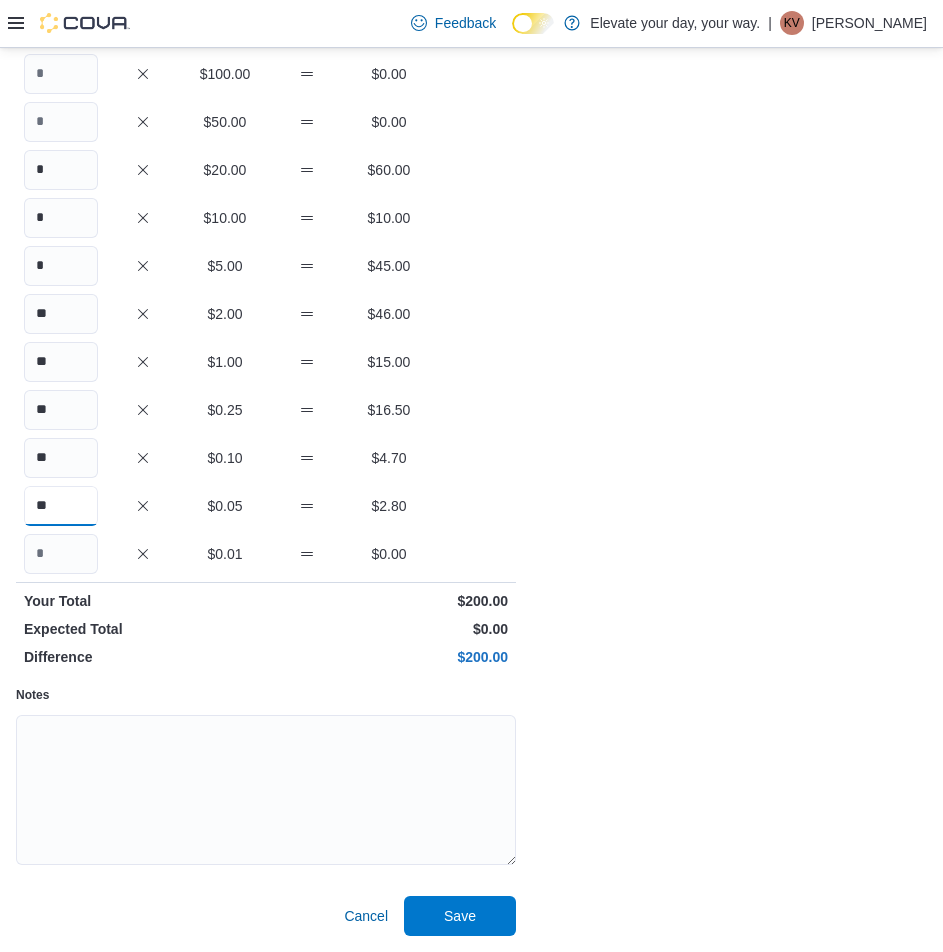 type on "**" 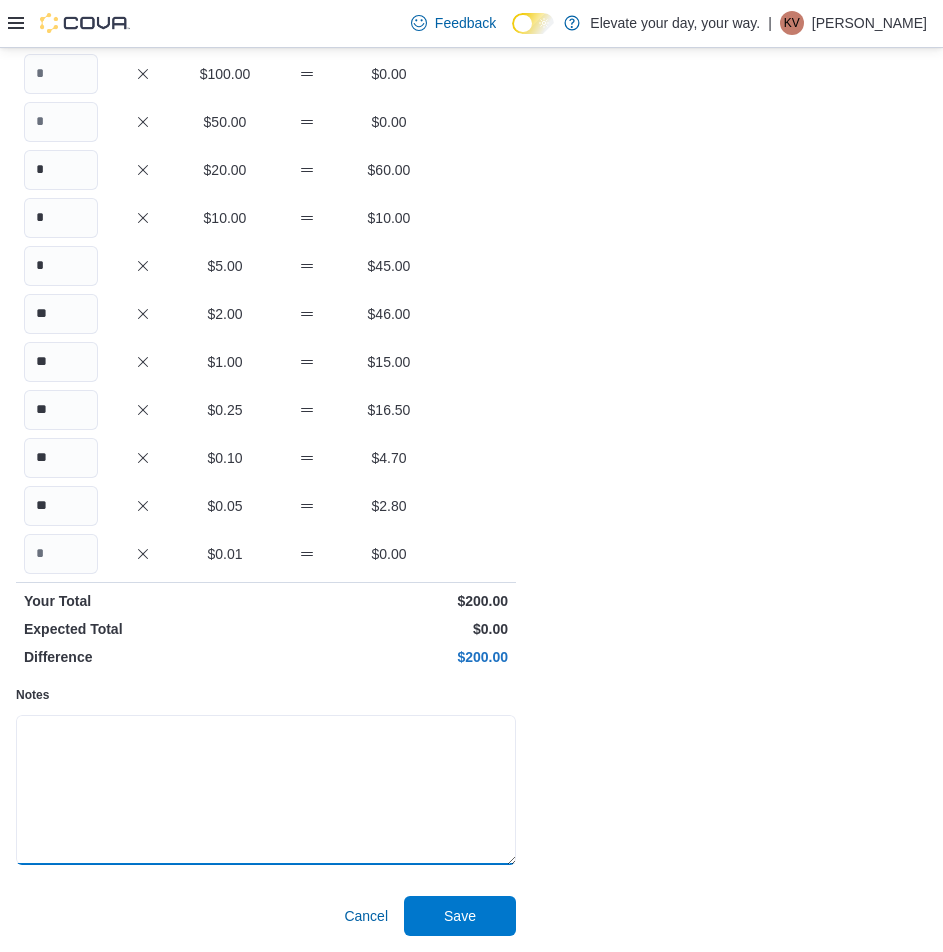 click on "Notes" at bounding box center (266, 790) 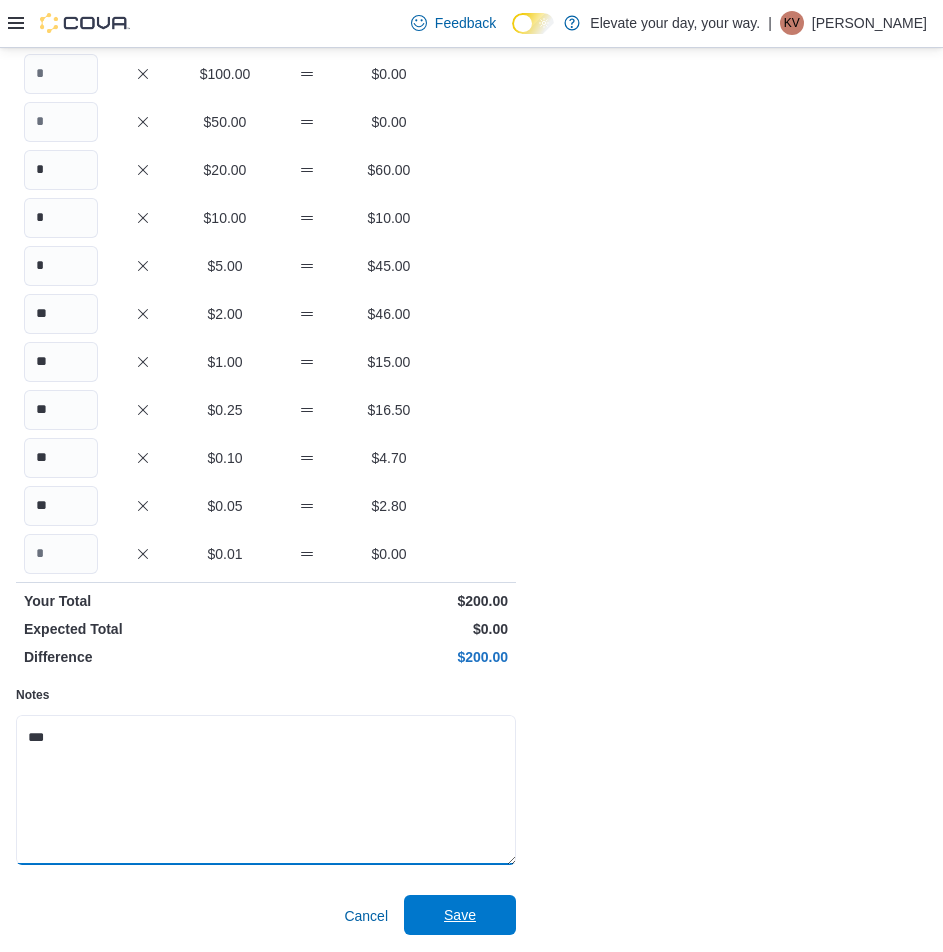 type on "***" 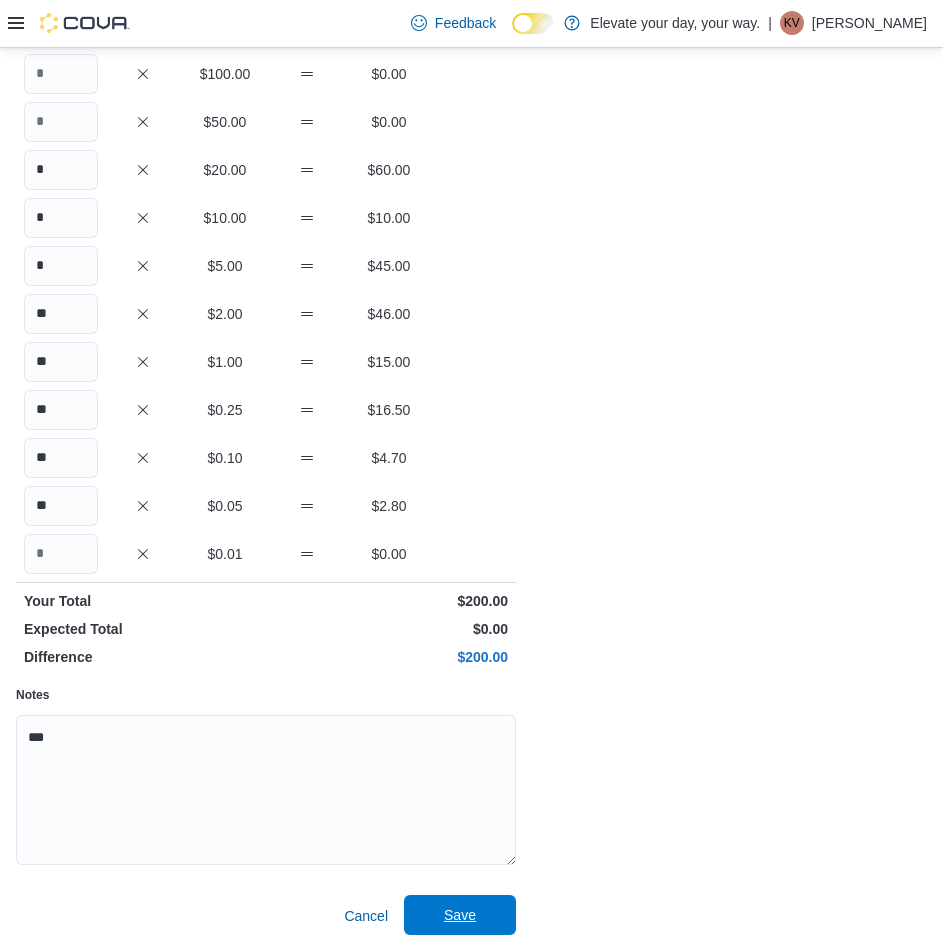 click on "Save" at bounding box center [460, 915] 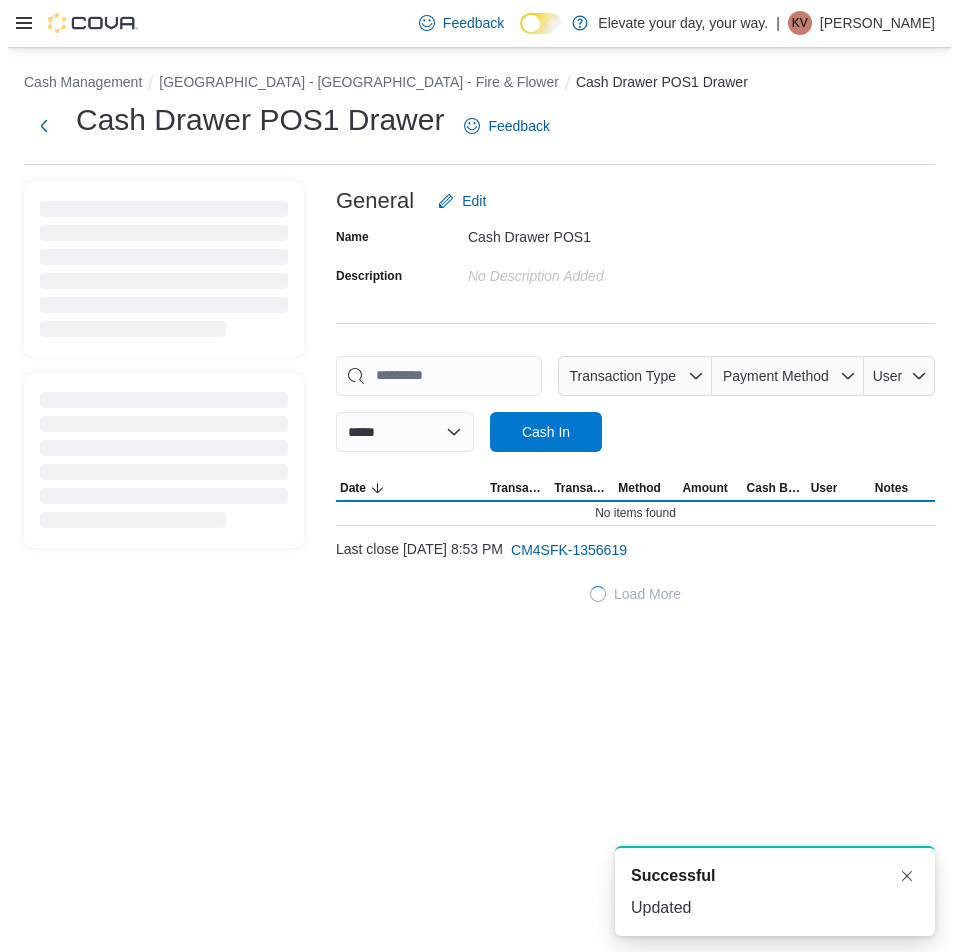 scroll, scrollTop: 0, scrollLeft: 0, axis: both 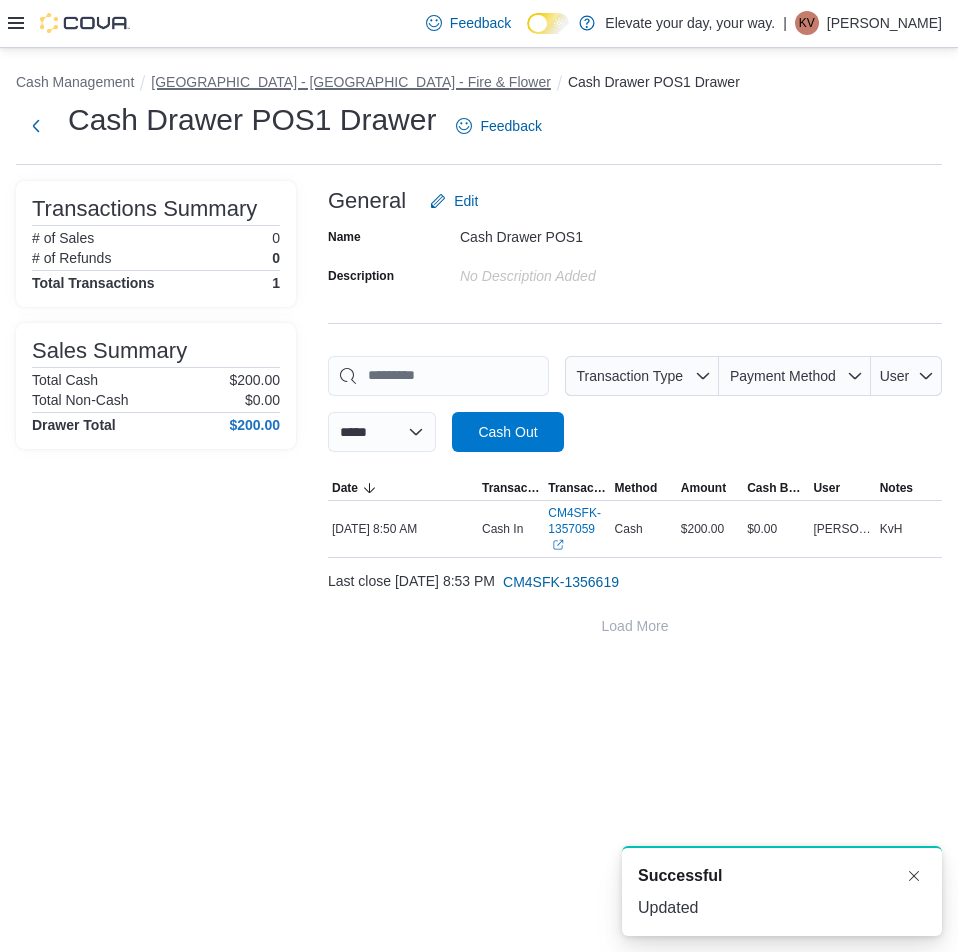 click on "[GEOGRAPHIC_DATA] - [GEOGRAPHIC_DATA] - Fire & Flower" at bounding box center [351, 82] 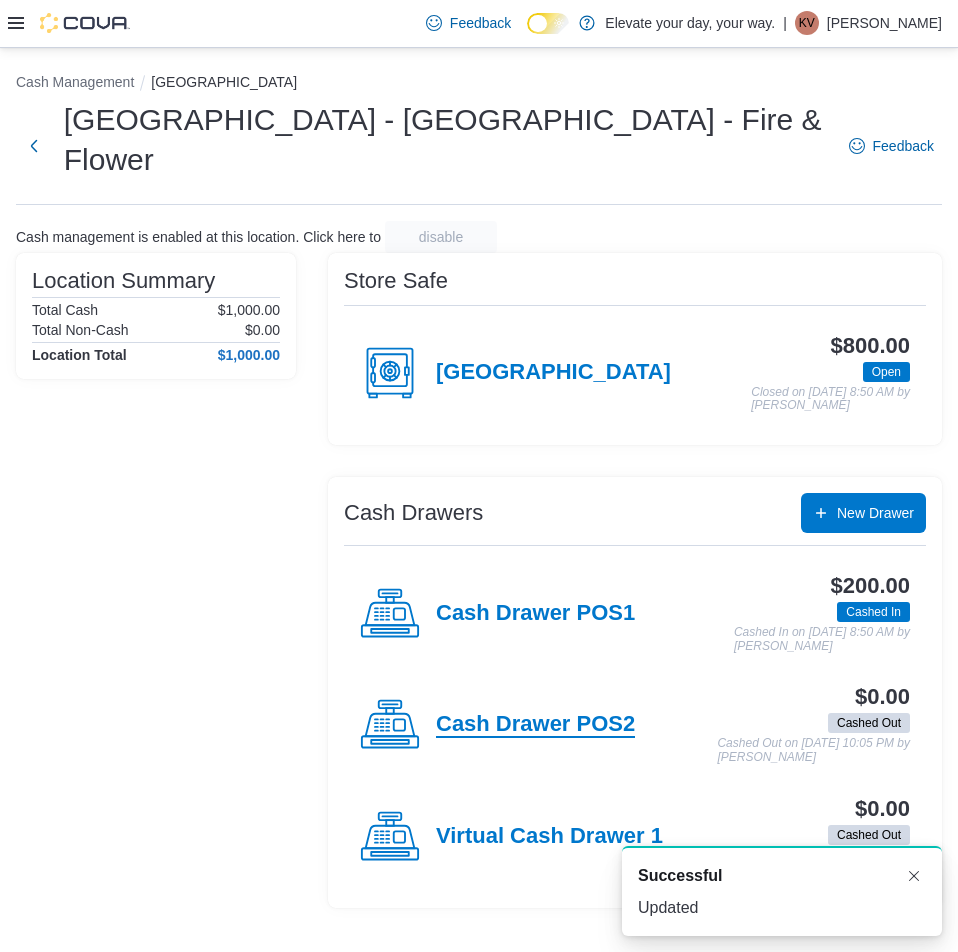 click on "Cash Drawer POS2" at bounding box center (535, 725) 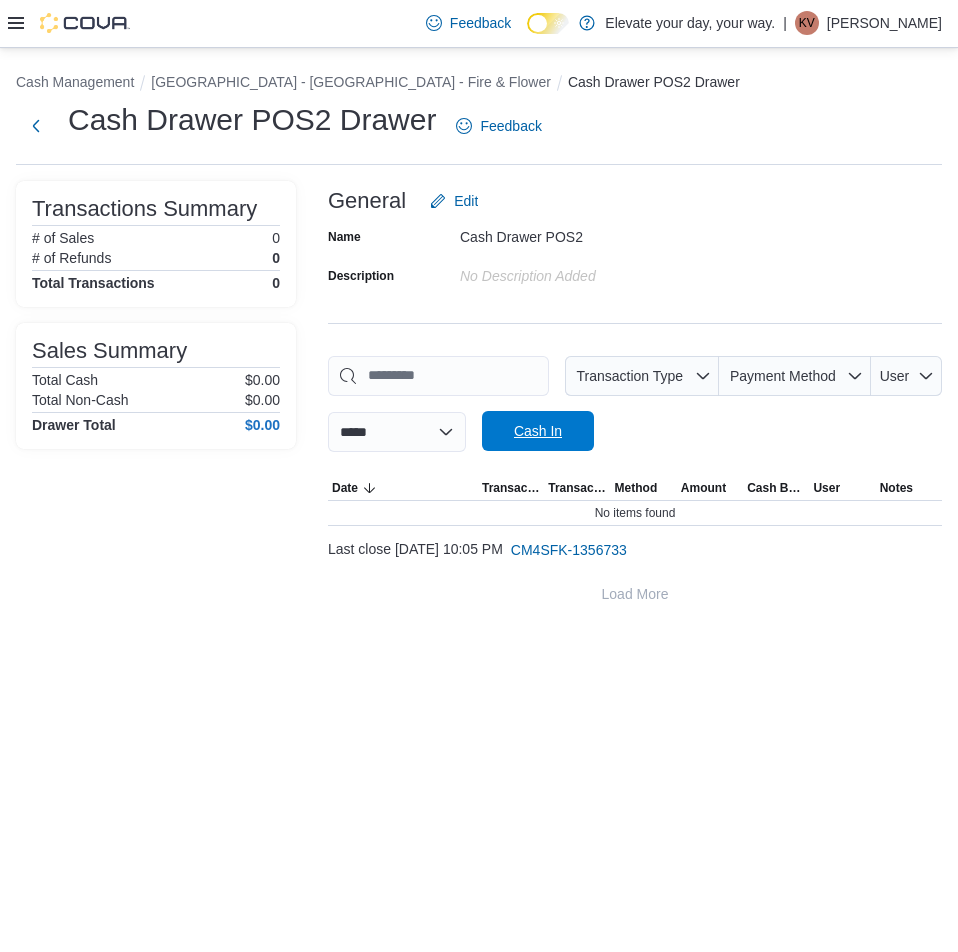 click on "Cash In" at bounding box center [538, 431] 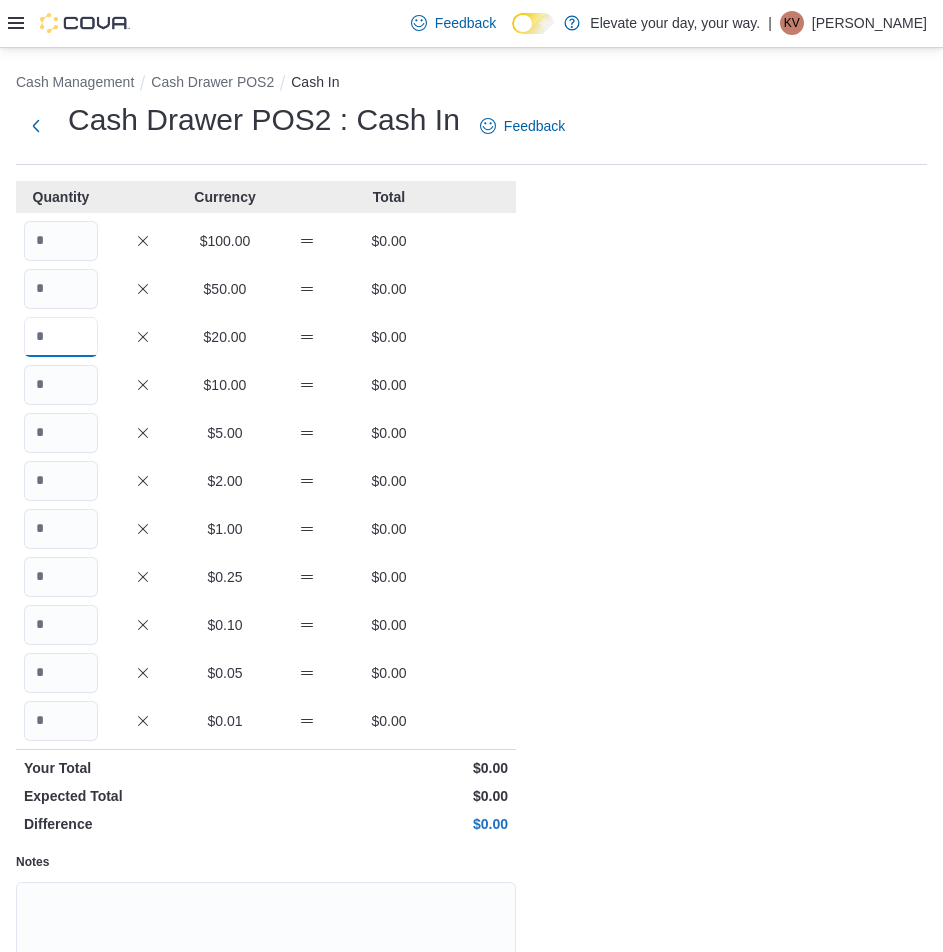 click at bounding box center [61, 337] 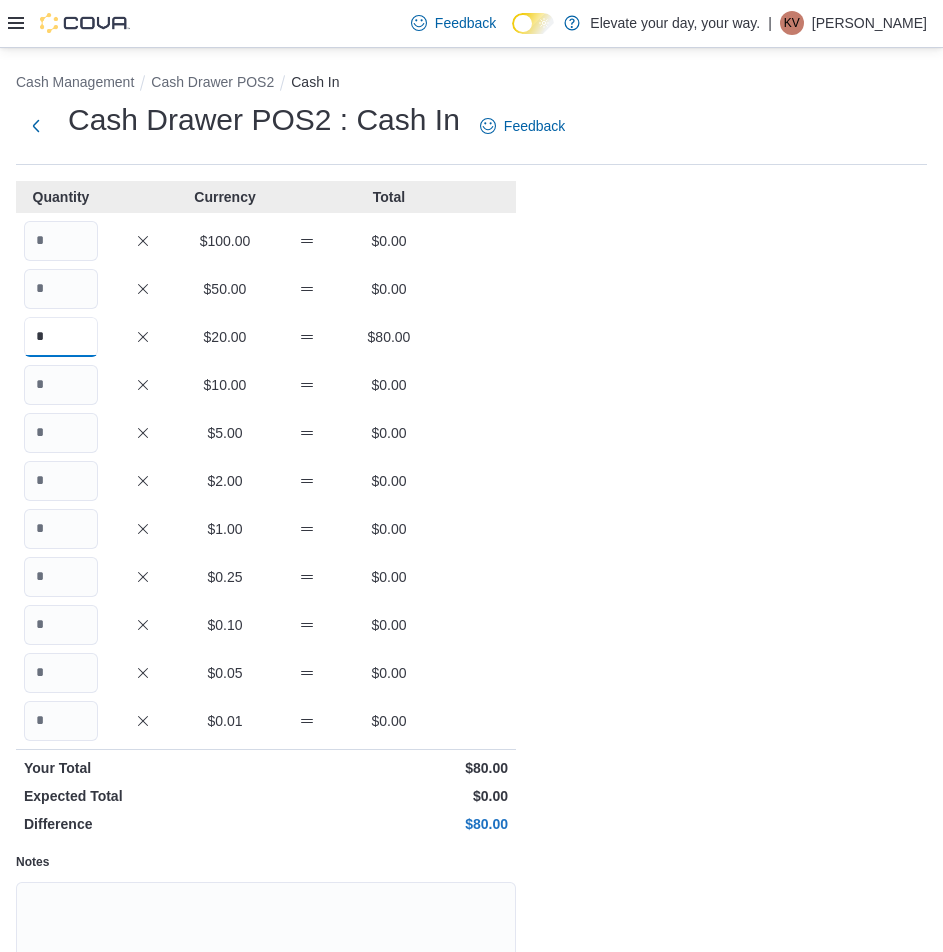 type on "*" 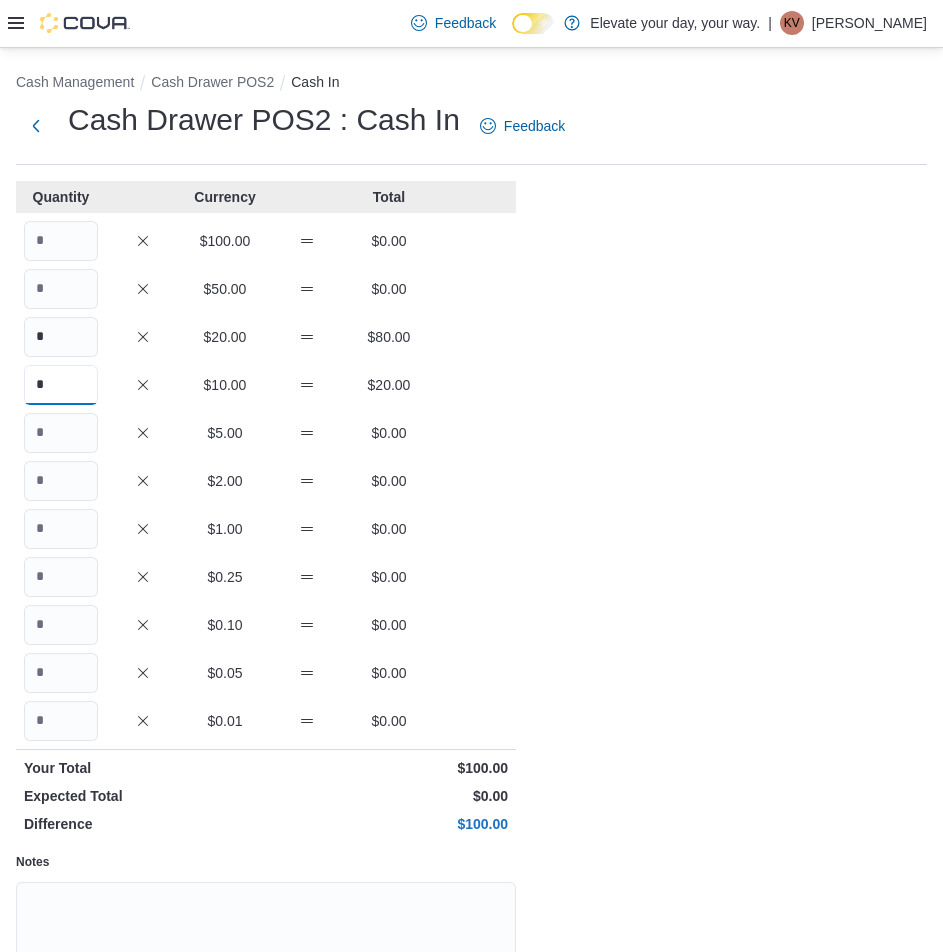 type on "*" 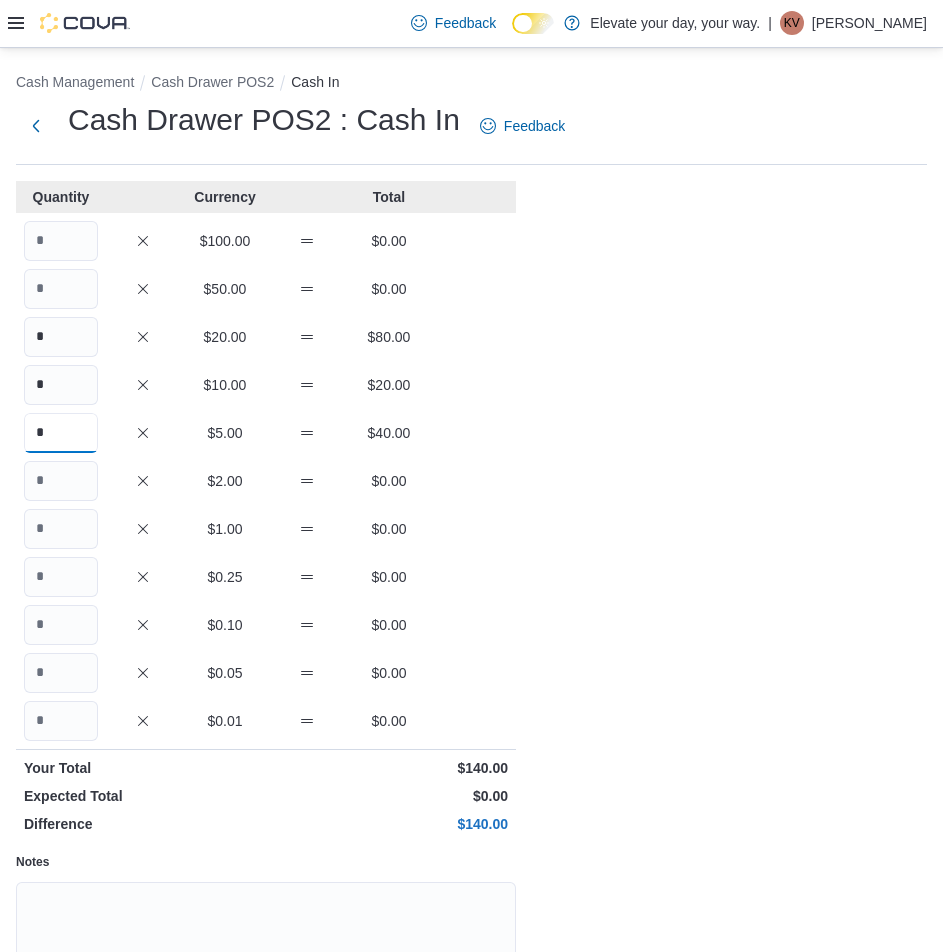 type on "*" 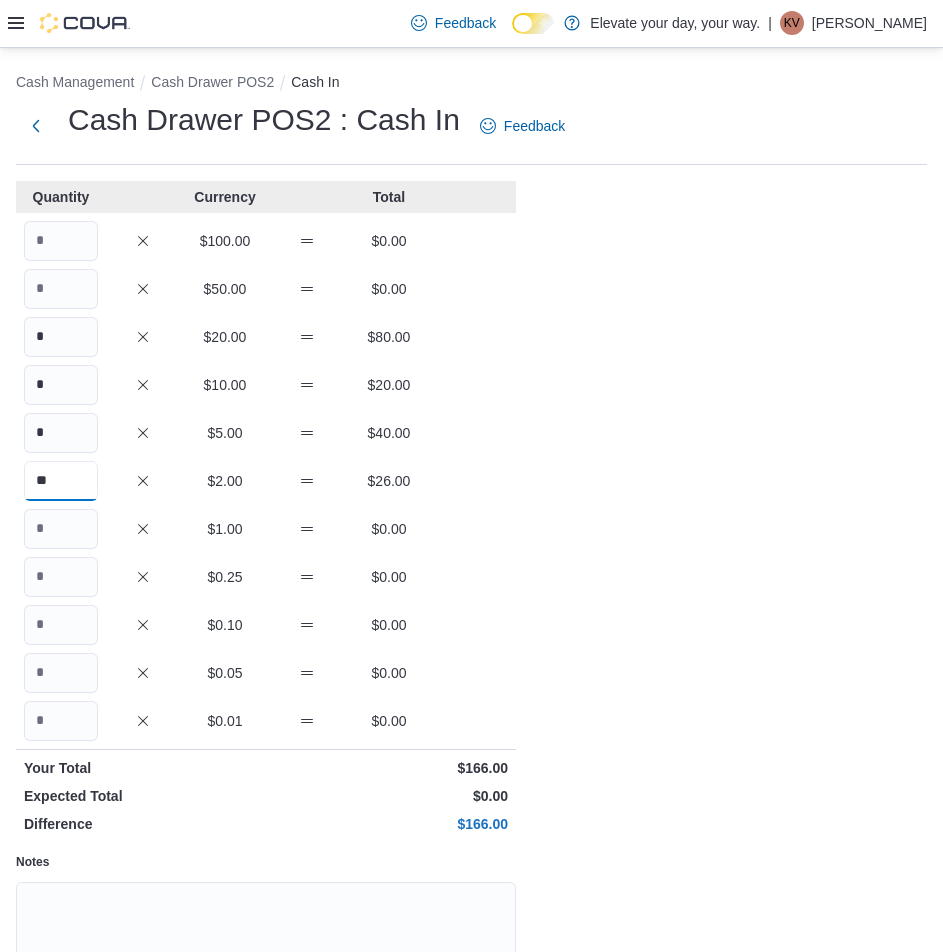 type on "**" 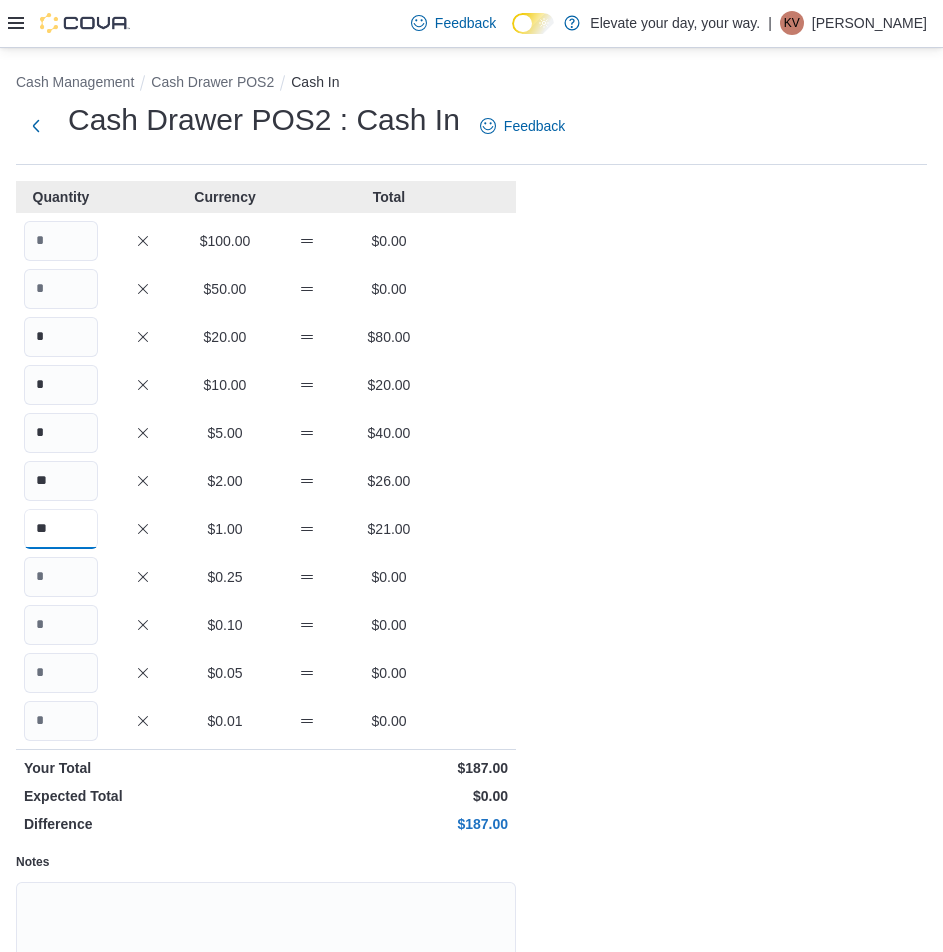 type on "**" 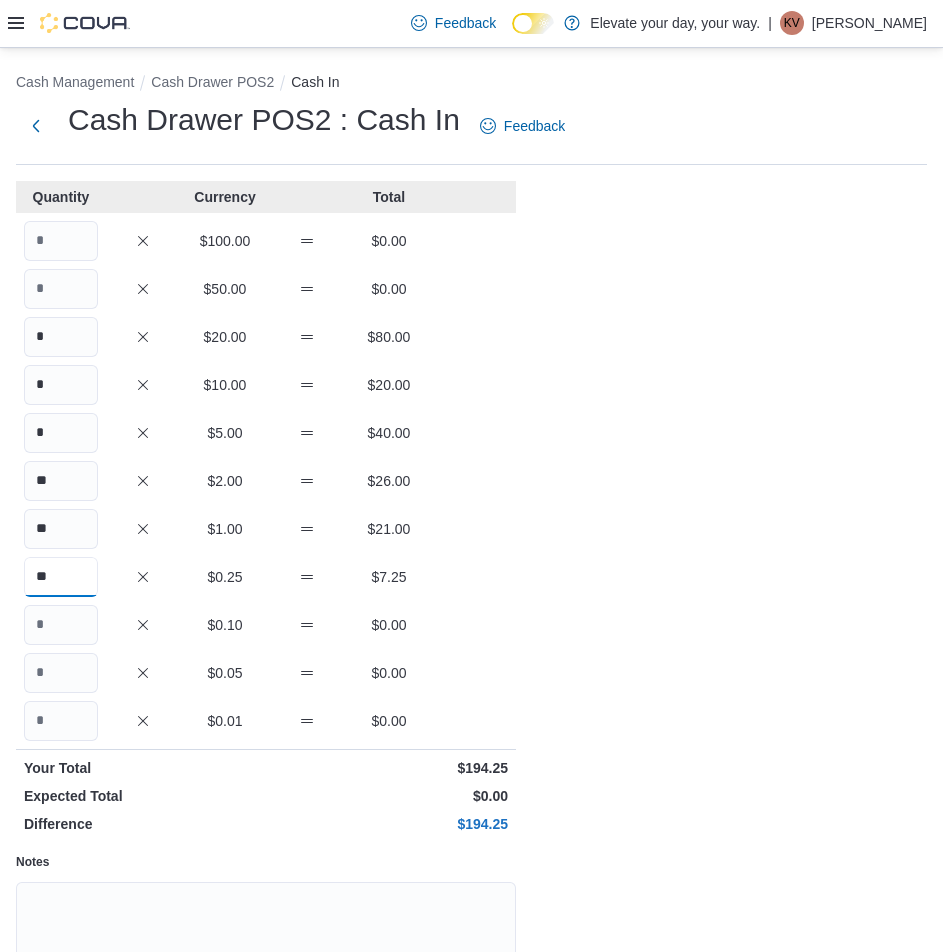 type on "**" 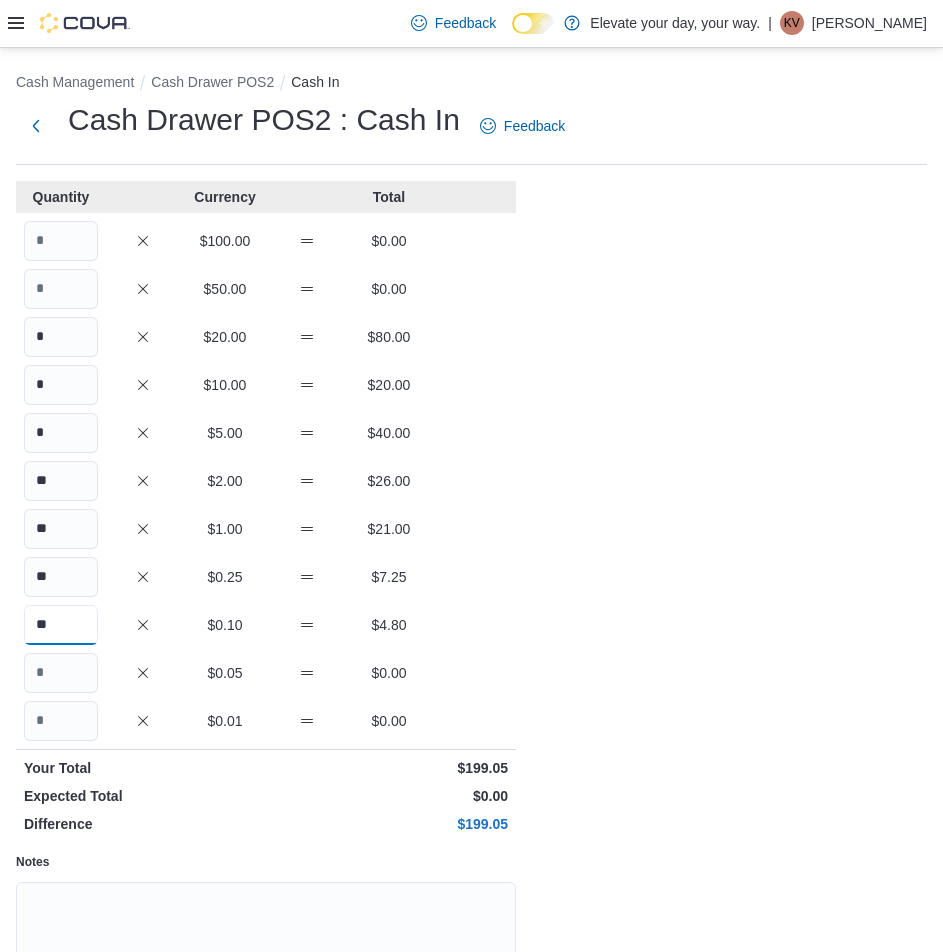 type on "**" 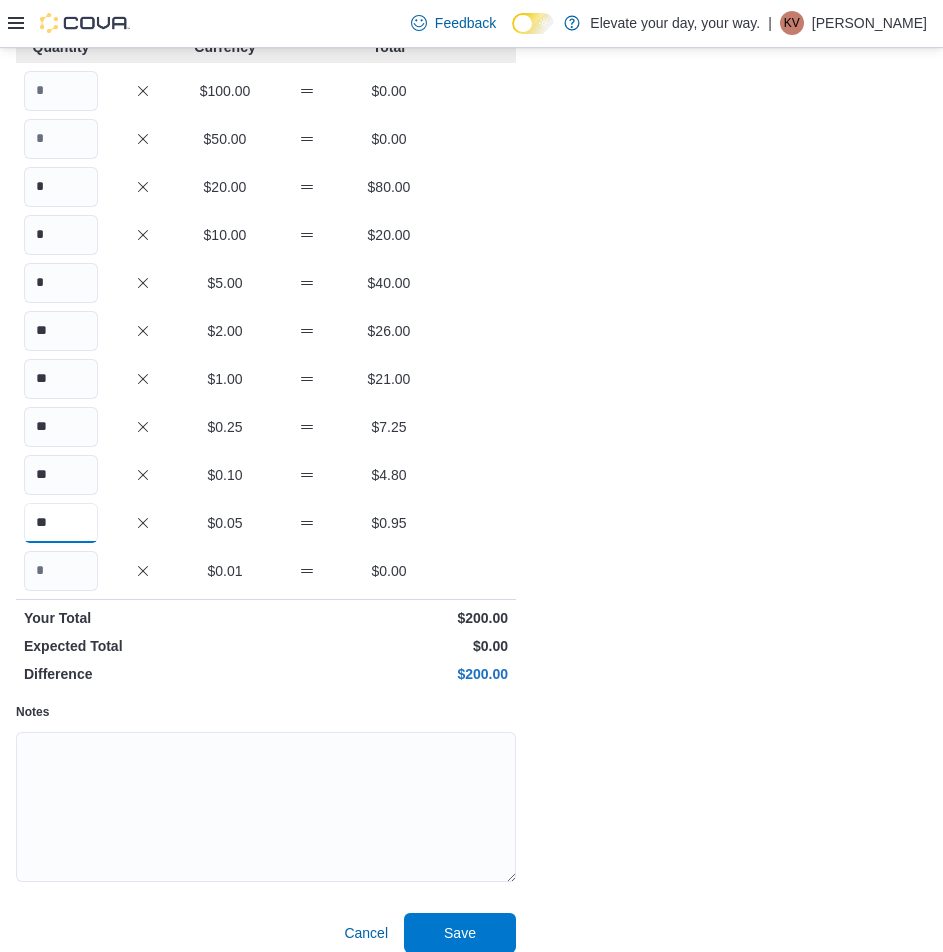 scroll, scrollTop: 167, scrollLeft: 0, axis: vertical 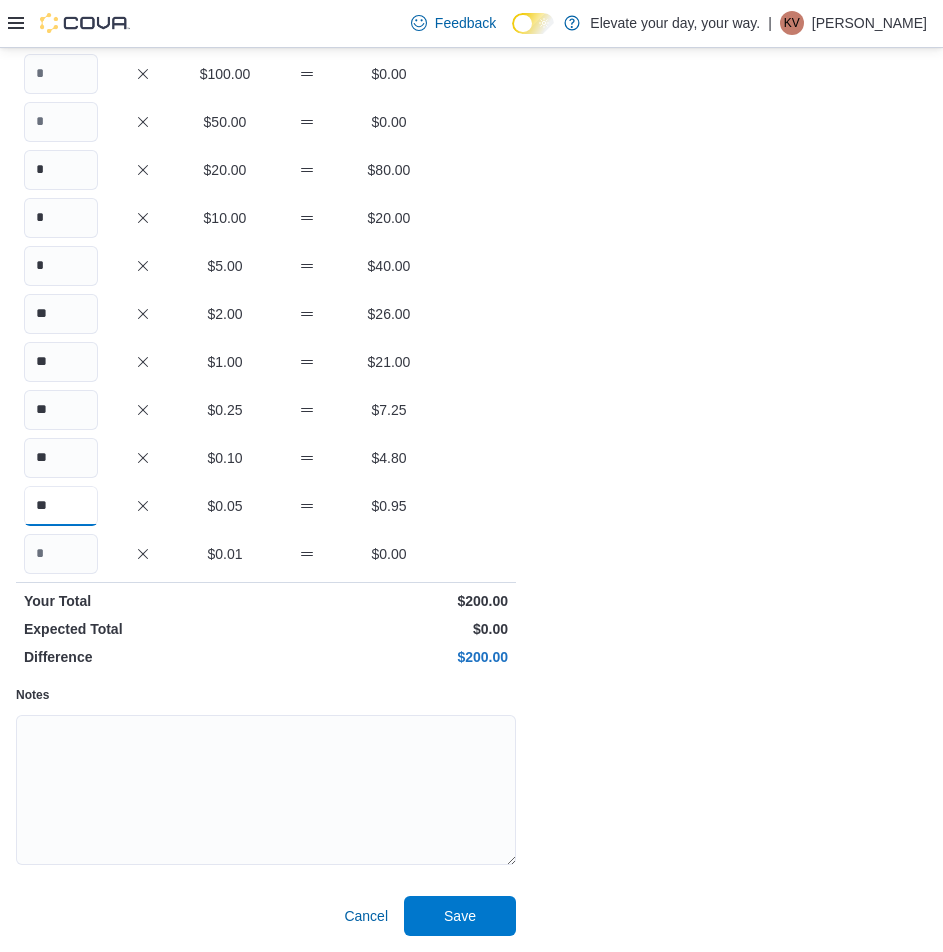 type on "**" 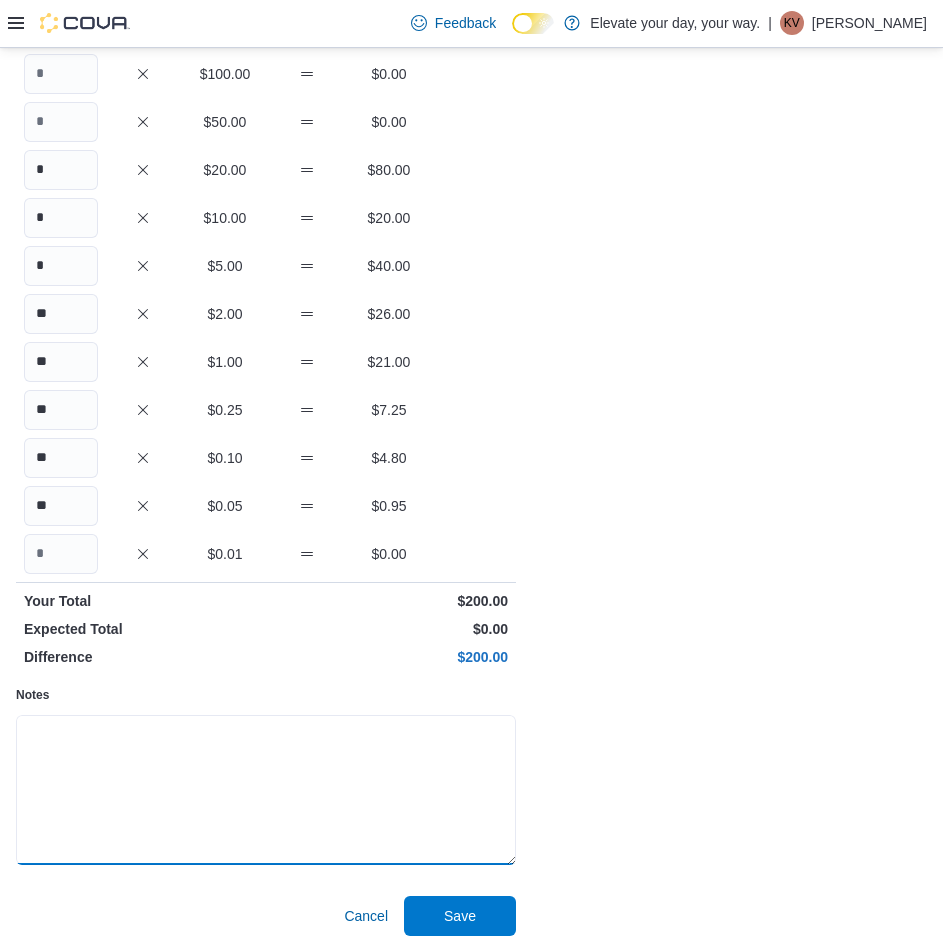 click on "Notes" at bounding box center [266, 790] 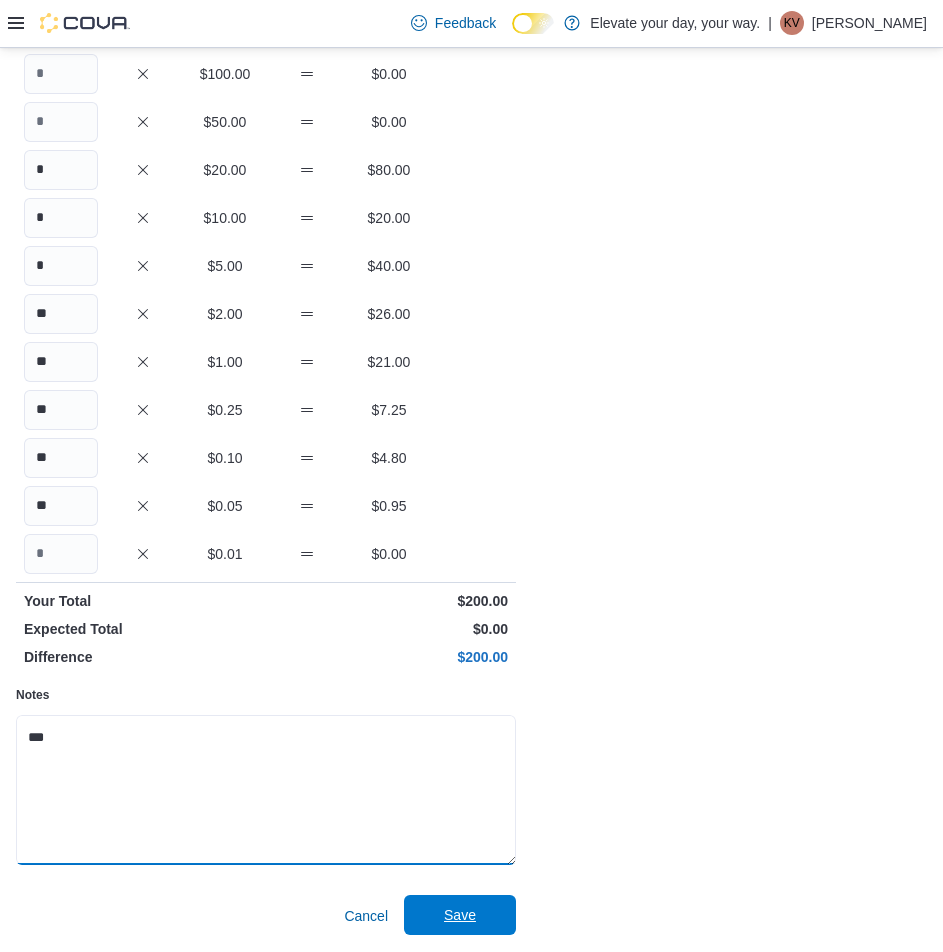 type on "***" 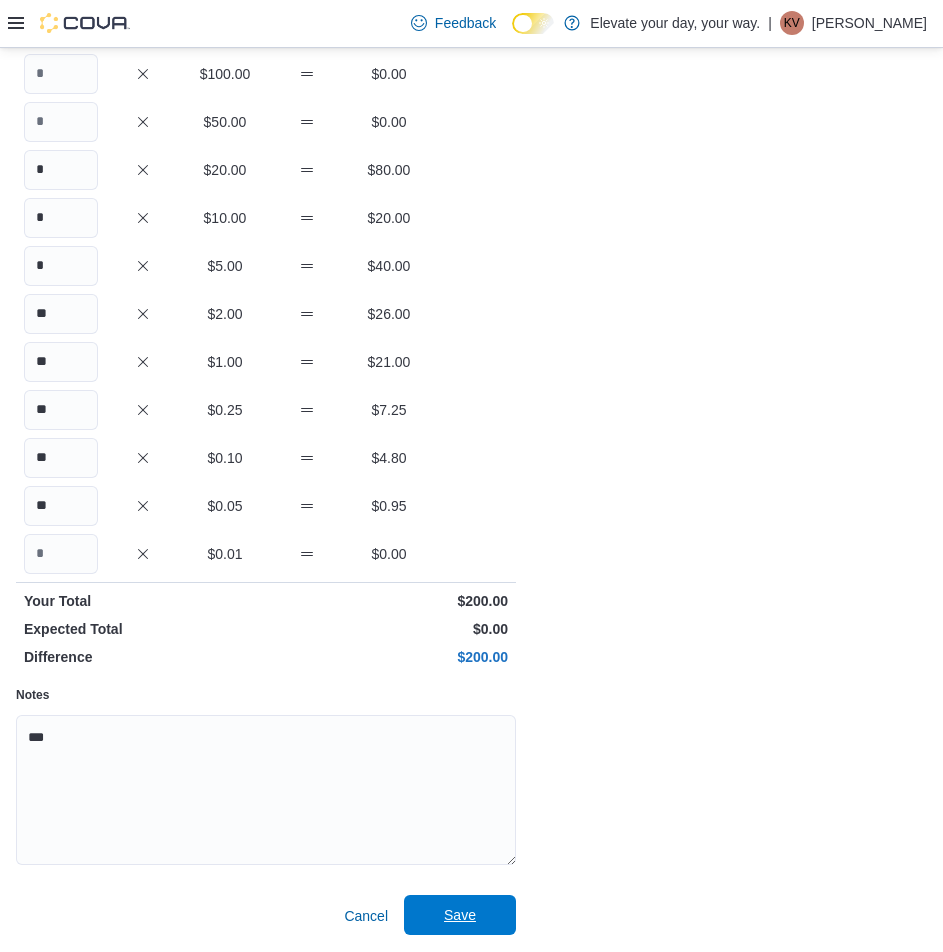 click on "Save" at bounding box center [460, 915] 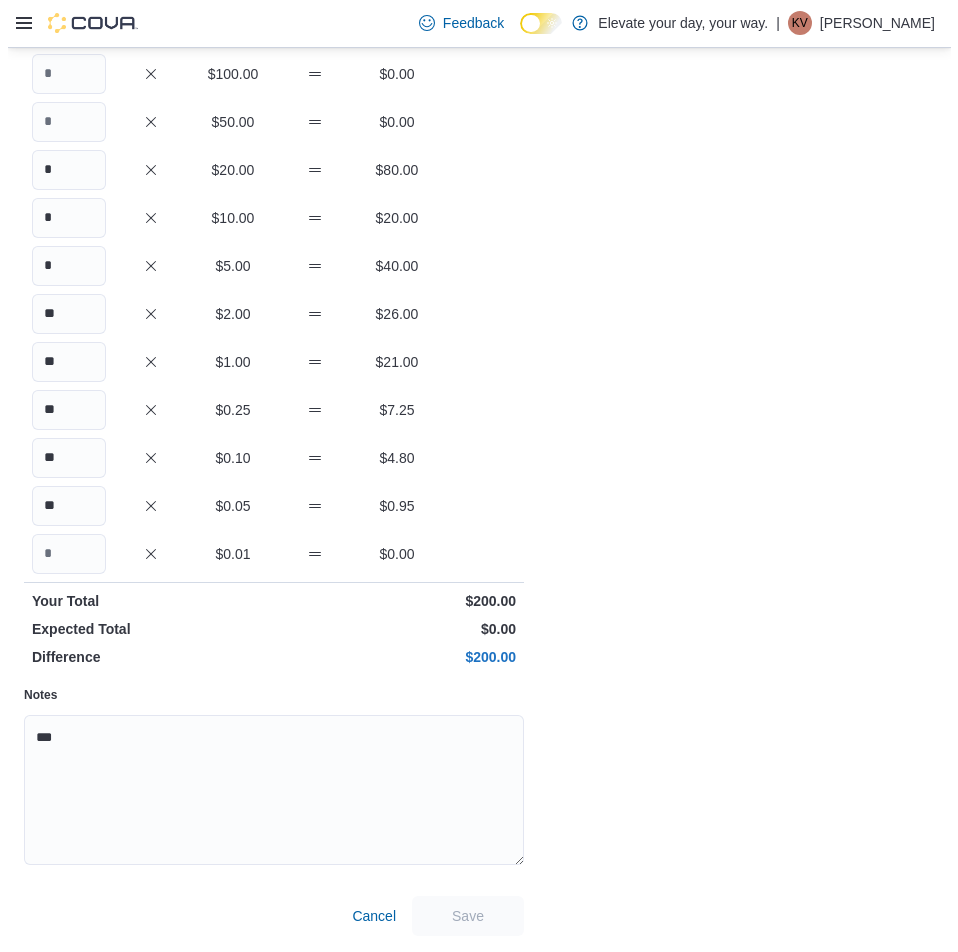 scroll, scrollTop: 0, scrollLeft: 0, axis: both 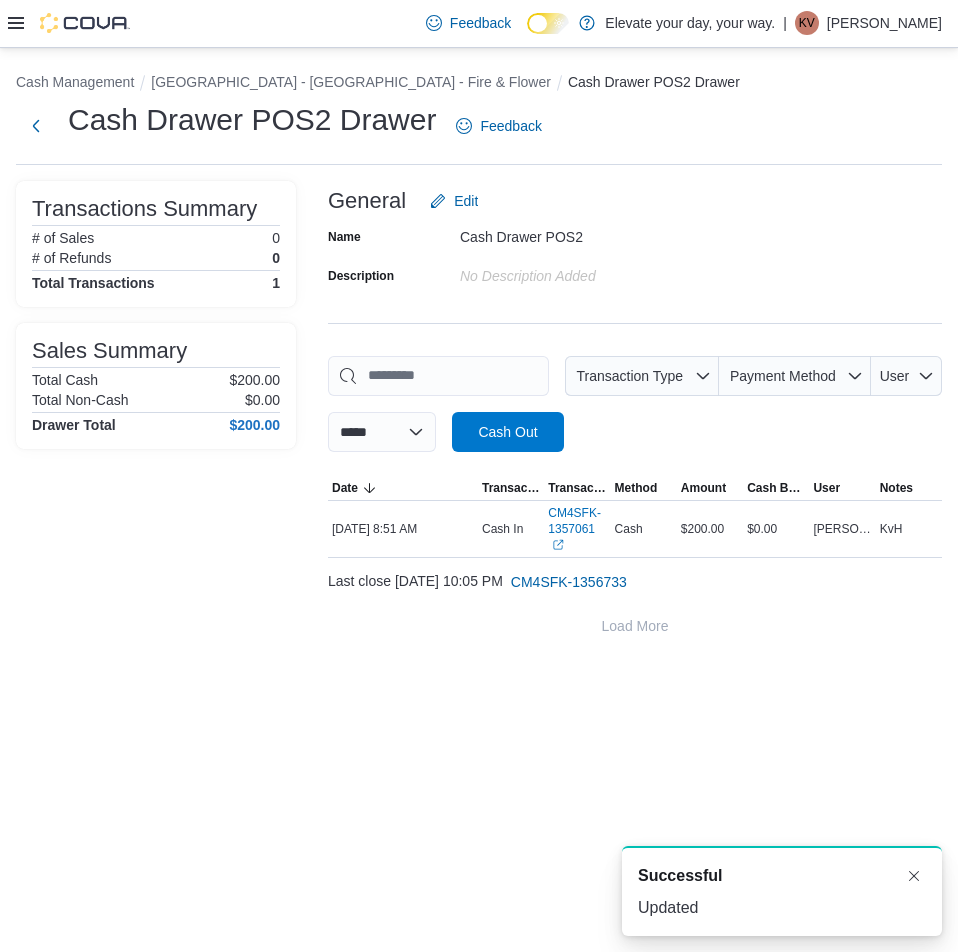 click on "**********" at bounding box center (479, 355) 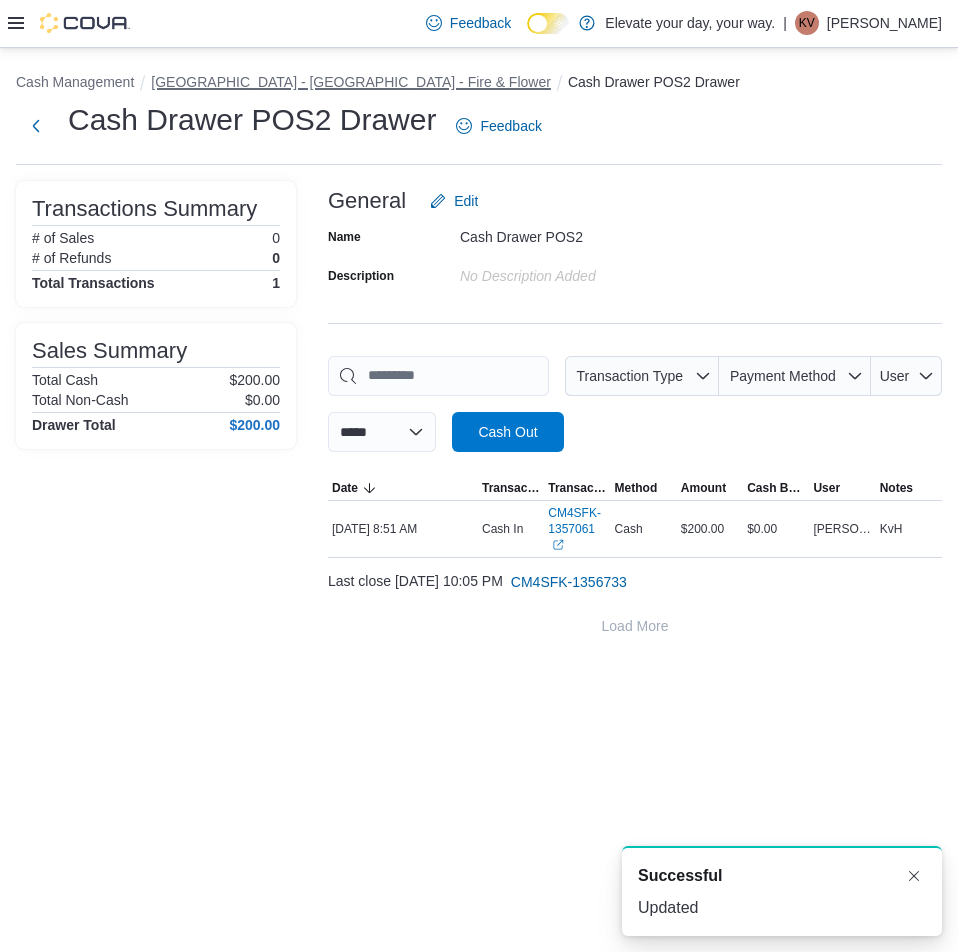 click on "[GEOGRAPHIC_DATA] - [GEOGRAPHIC_DATA] - Fire & Flower" at bounding box center (351, 82) 